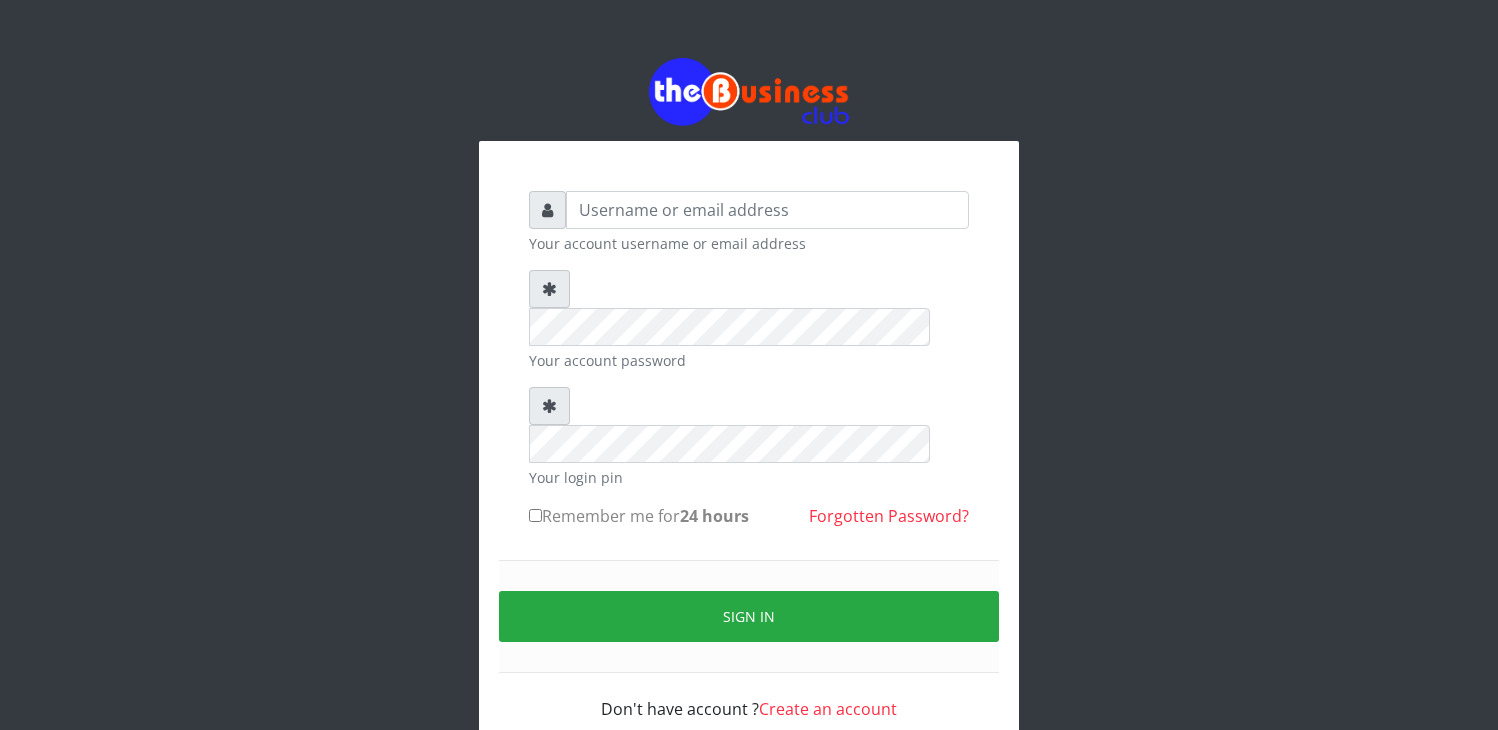 scroll, scrollTop: 0, scrollLeft: 0, axis: both 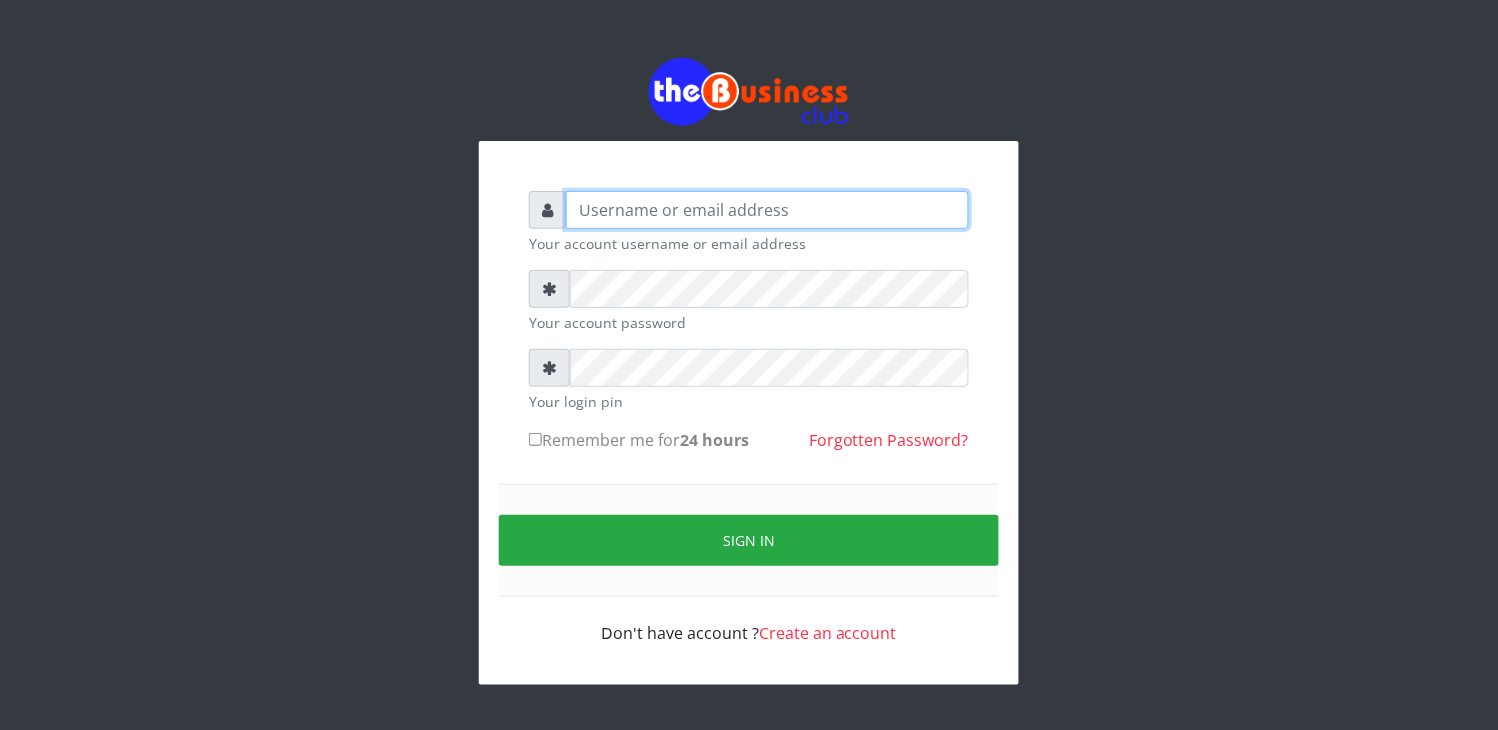 type on "elbally" 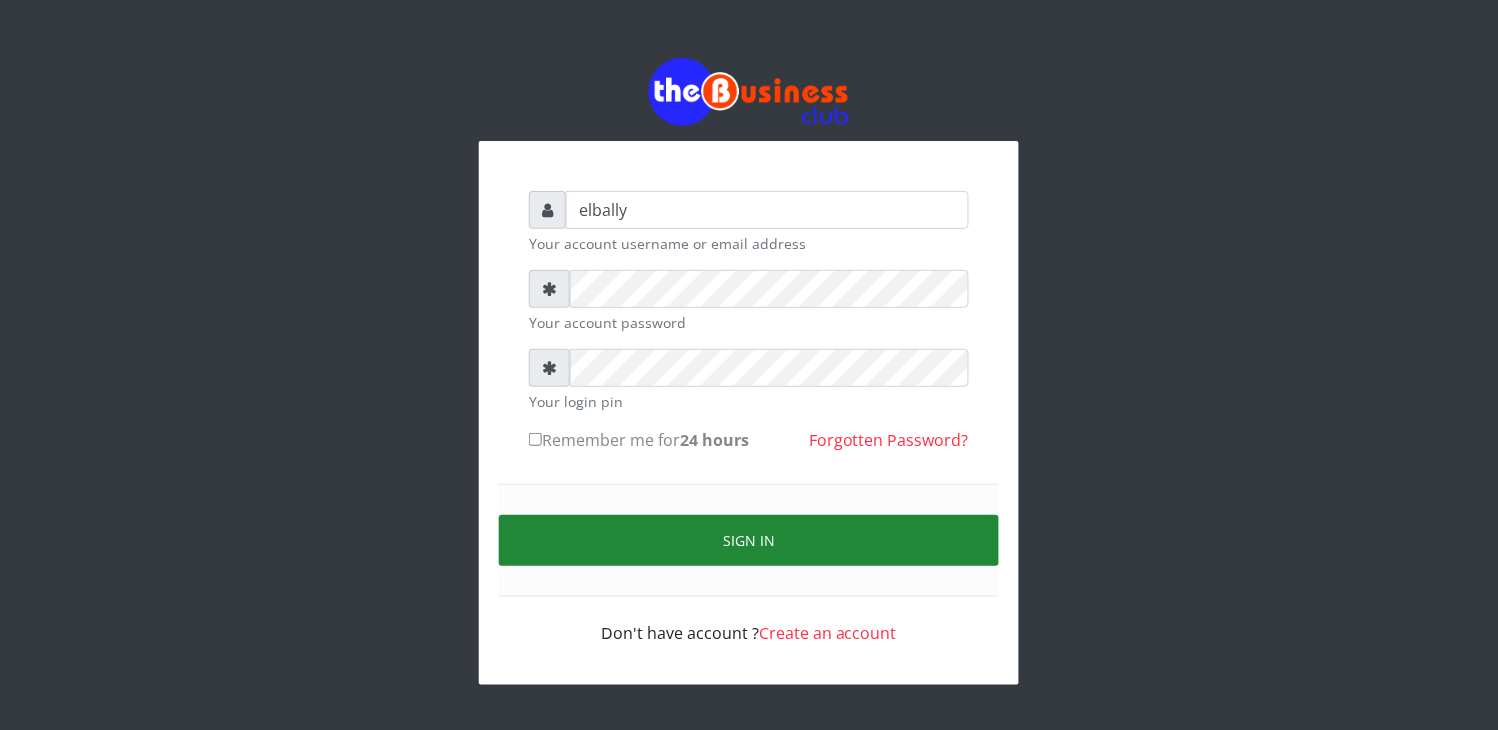 click on "Sign in" at bounding box center [749, 540] 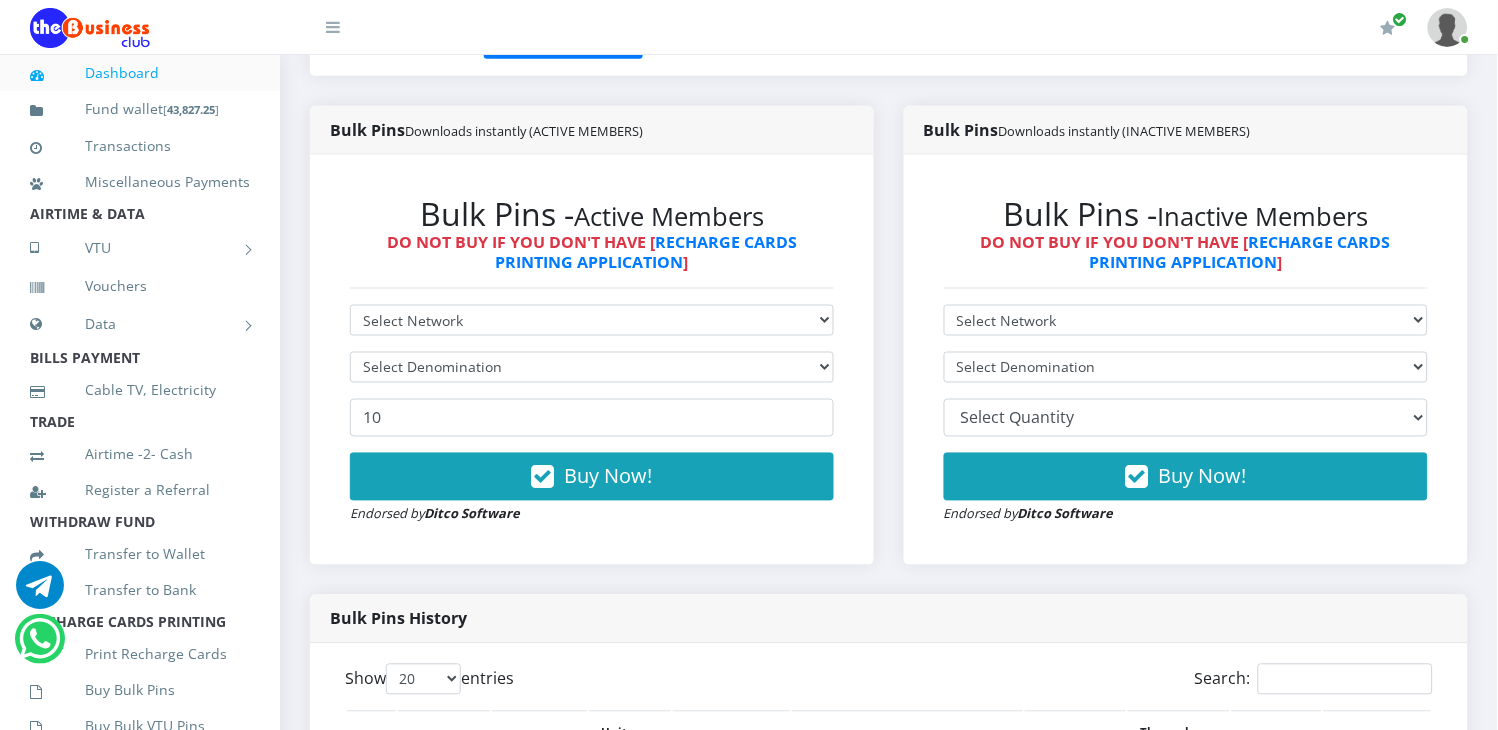 scroll, scrollTop: 666, scrollLeft: 0, axis: vertical 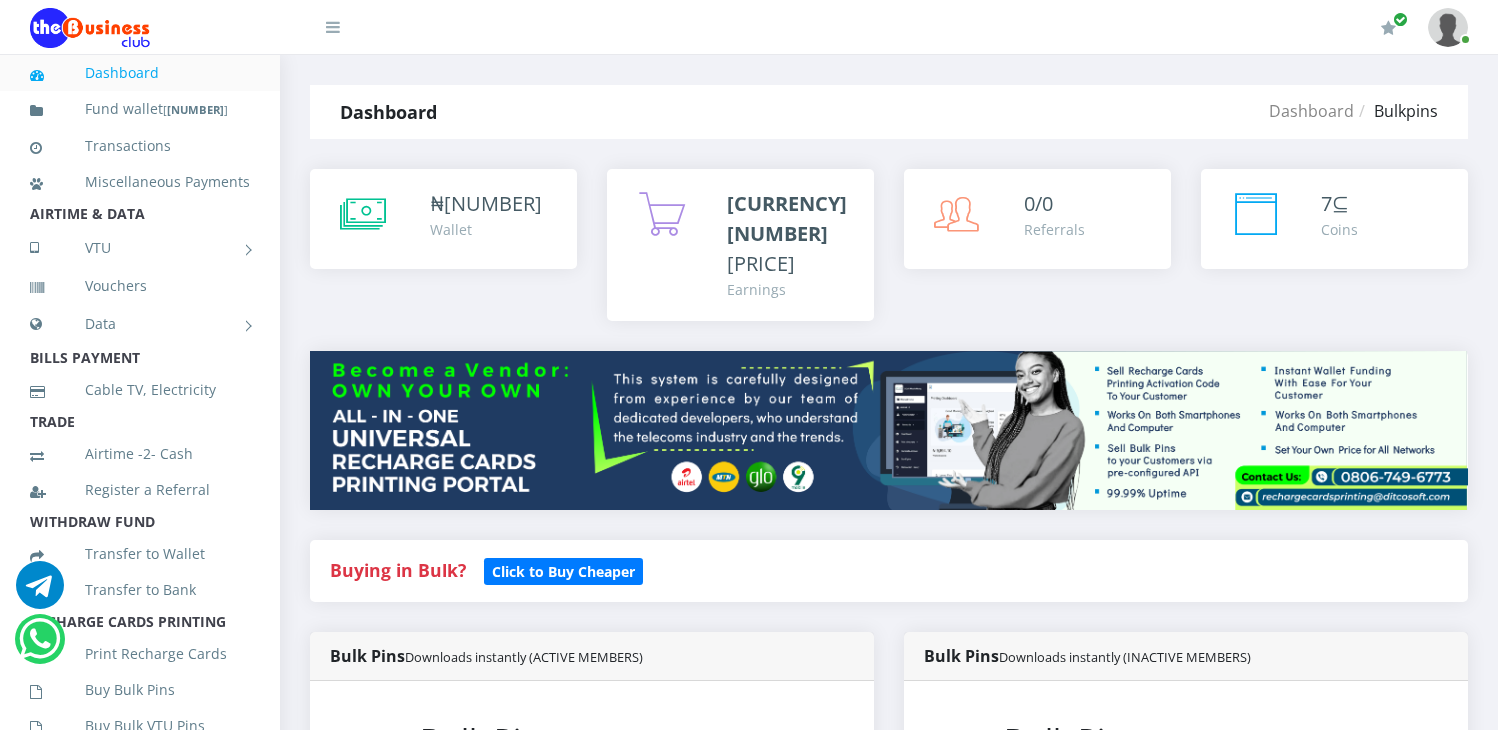 click on "[NUMBER] [NUMBER] [NUMBER] [TEXT]" at bounding box center [423, 1205] 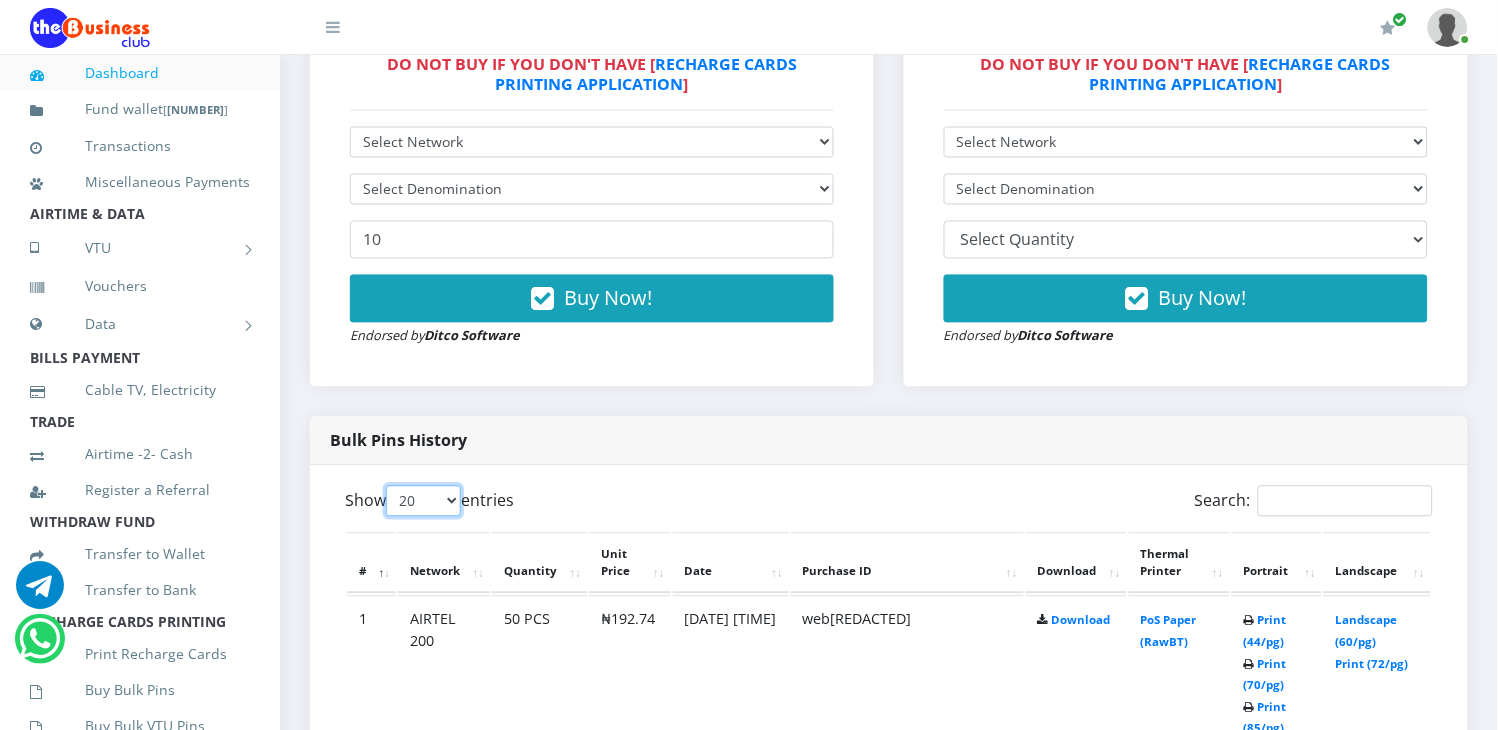 scroll, scrollTop: 704, scrollLeft: 0, axis: vertical 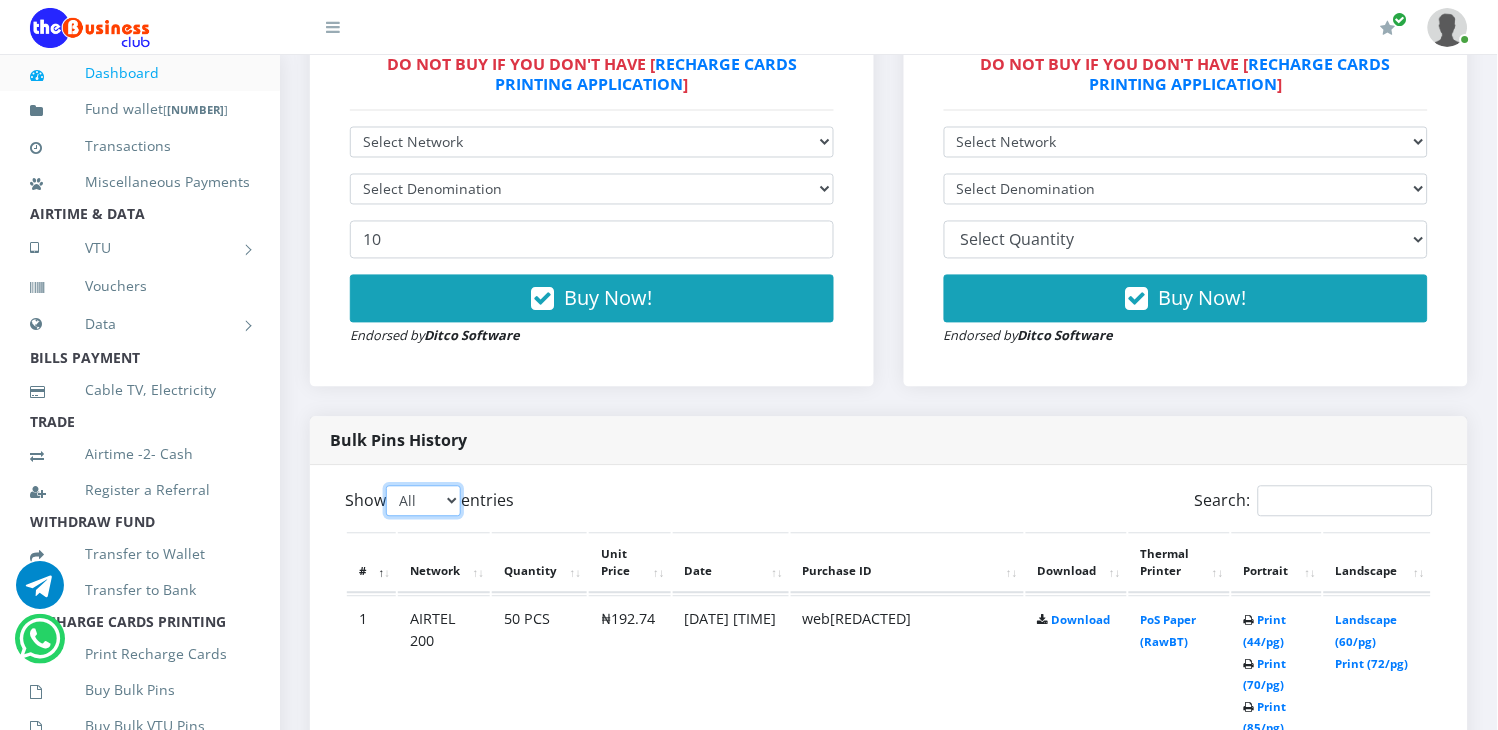 click on "[NUMBER] [NUMBER] [NUMBER] [TEXT]" at bounding box center (423, 501) 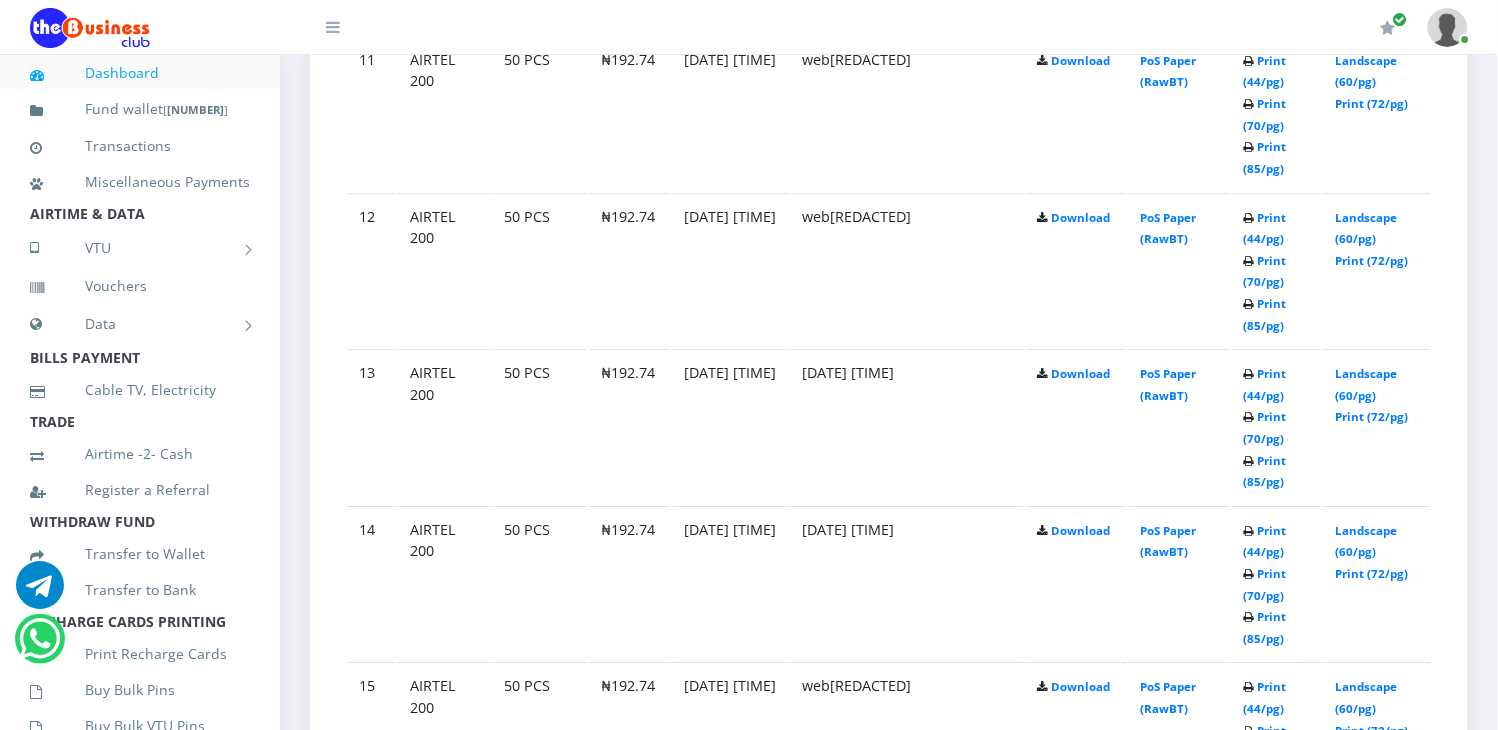 scroll, scrollTop: 14328, scrollLeft: 0, axis: vertical 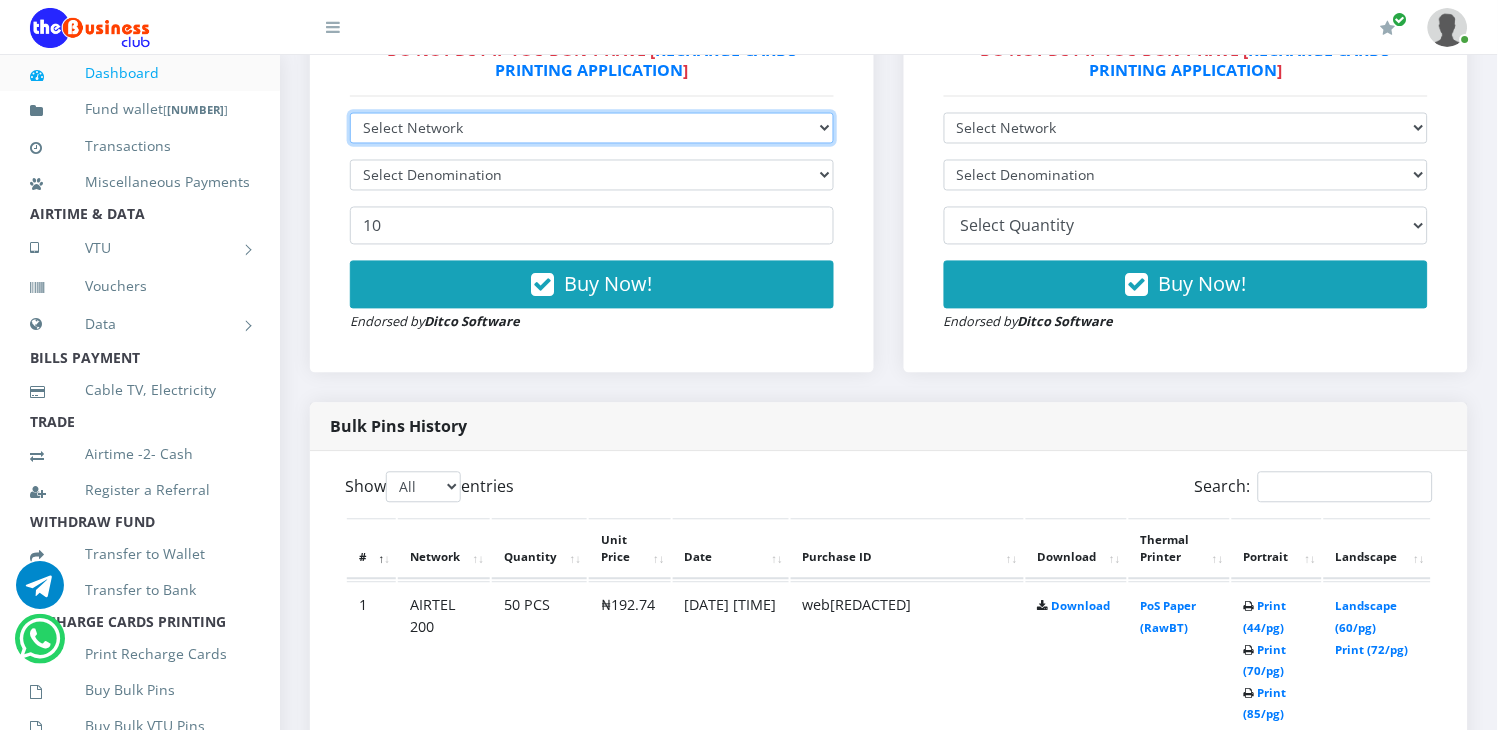 click on "Select Network
MTN
Globacom
9Mobile
Airtel" at bounding box center (592, 128) 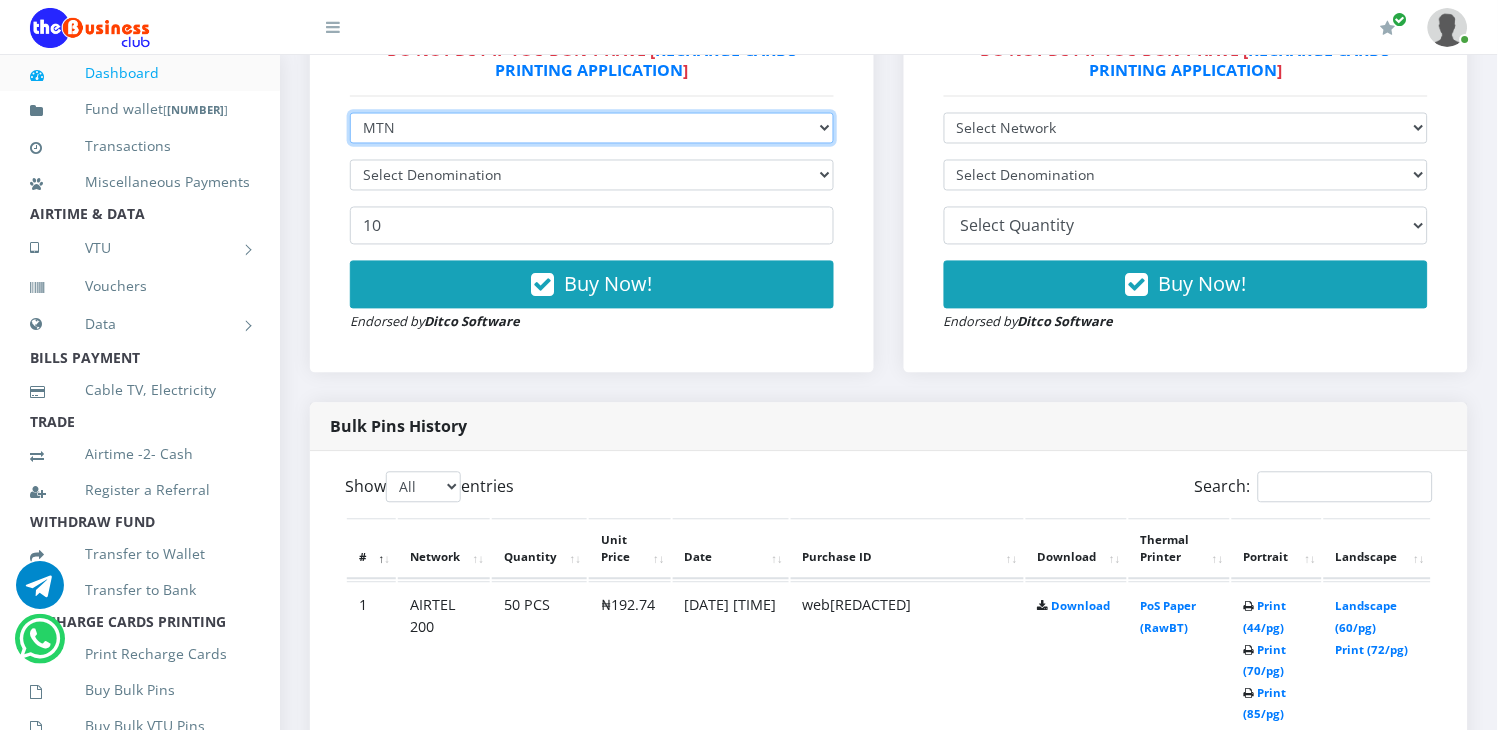 click on "Select Network
MTN
Globacom
9Mobile
Airtel" at bounding box center [592, 128] 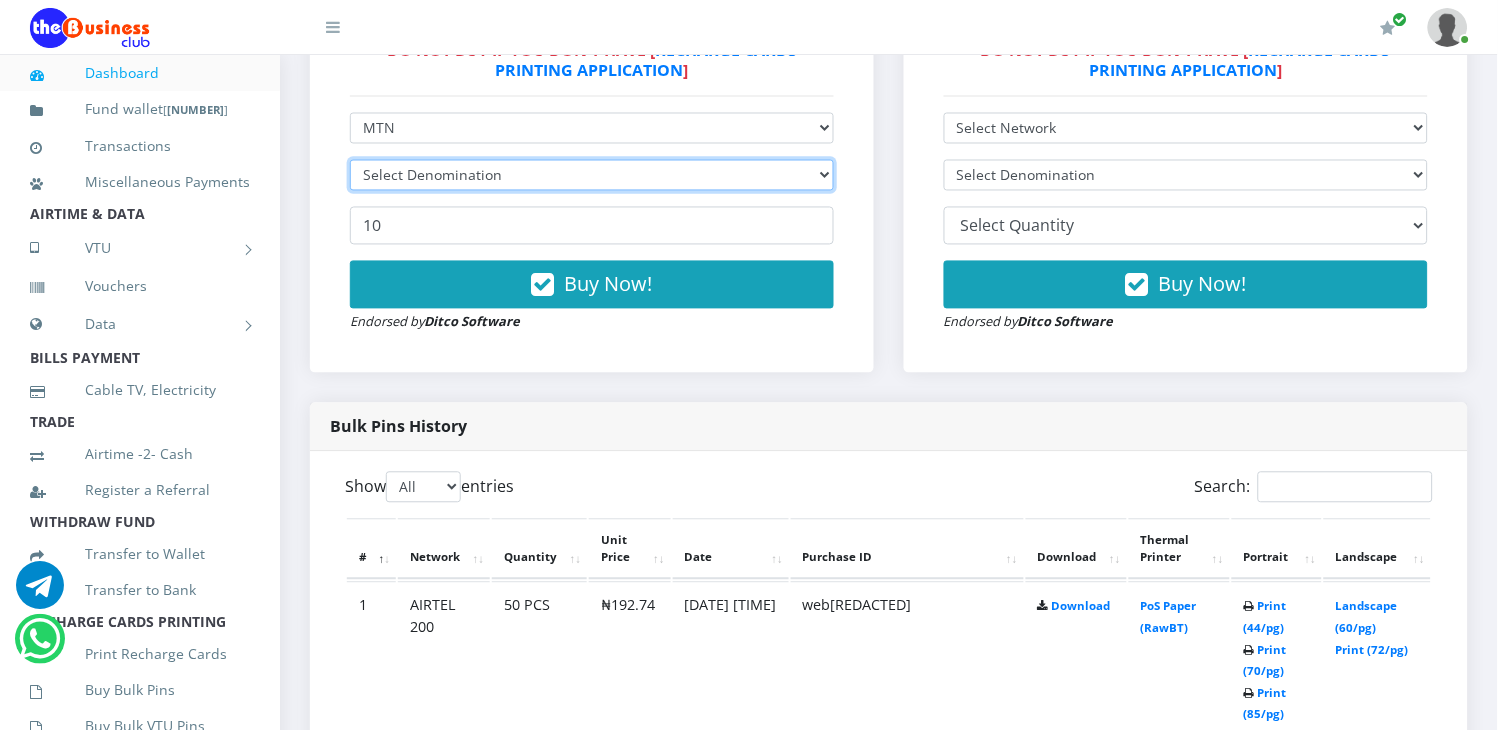 click on "Select Denomination" at bounding box center [592, 175] 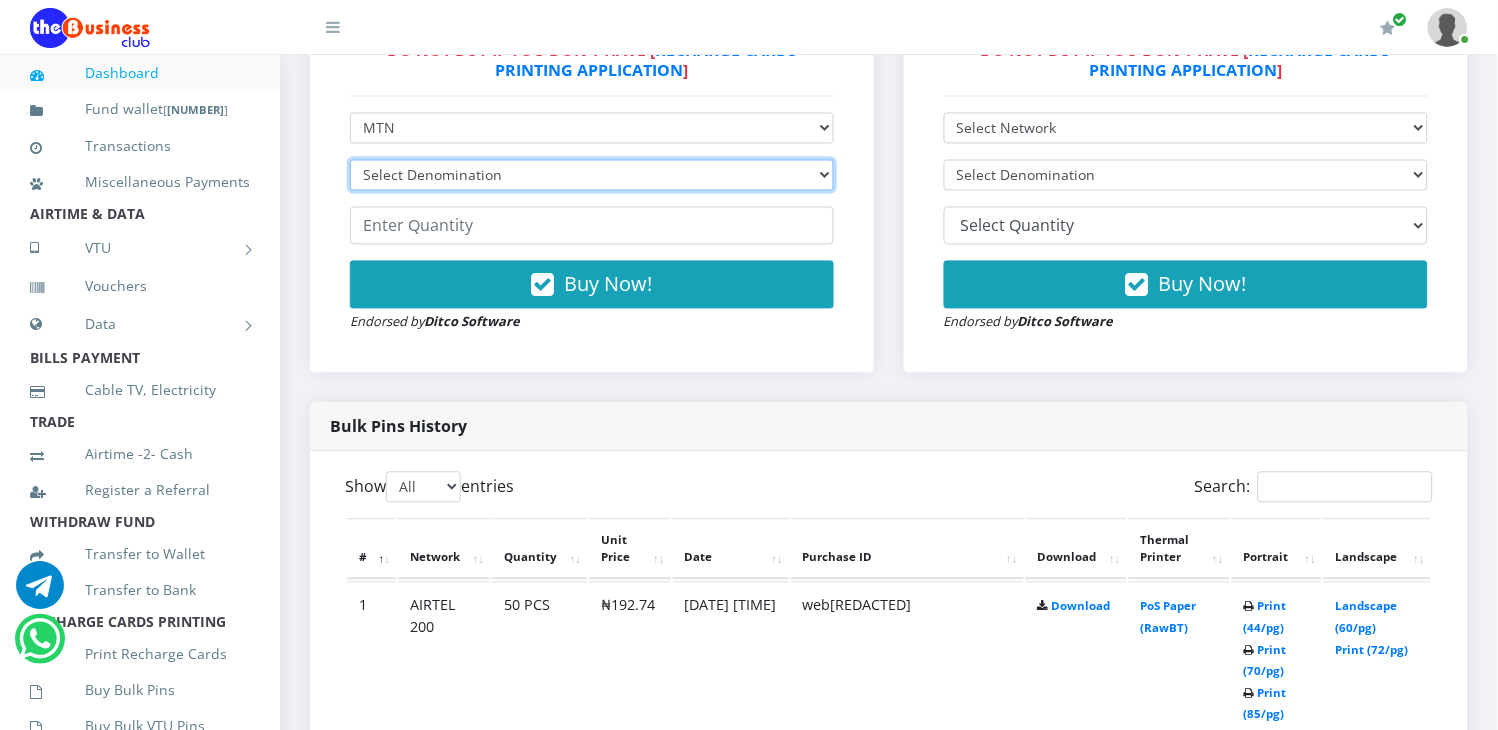 select on "[PHONE]" 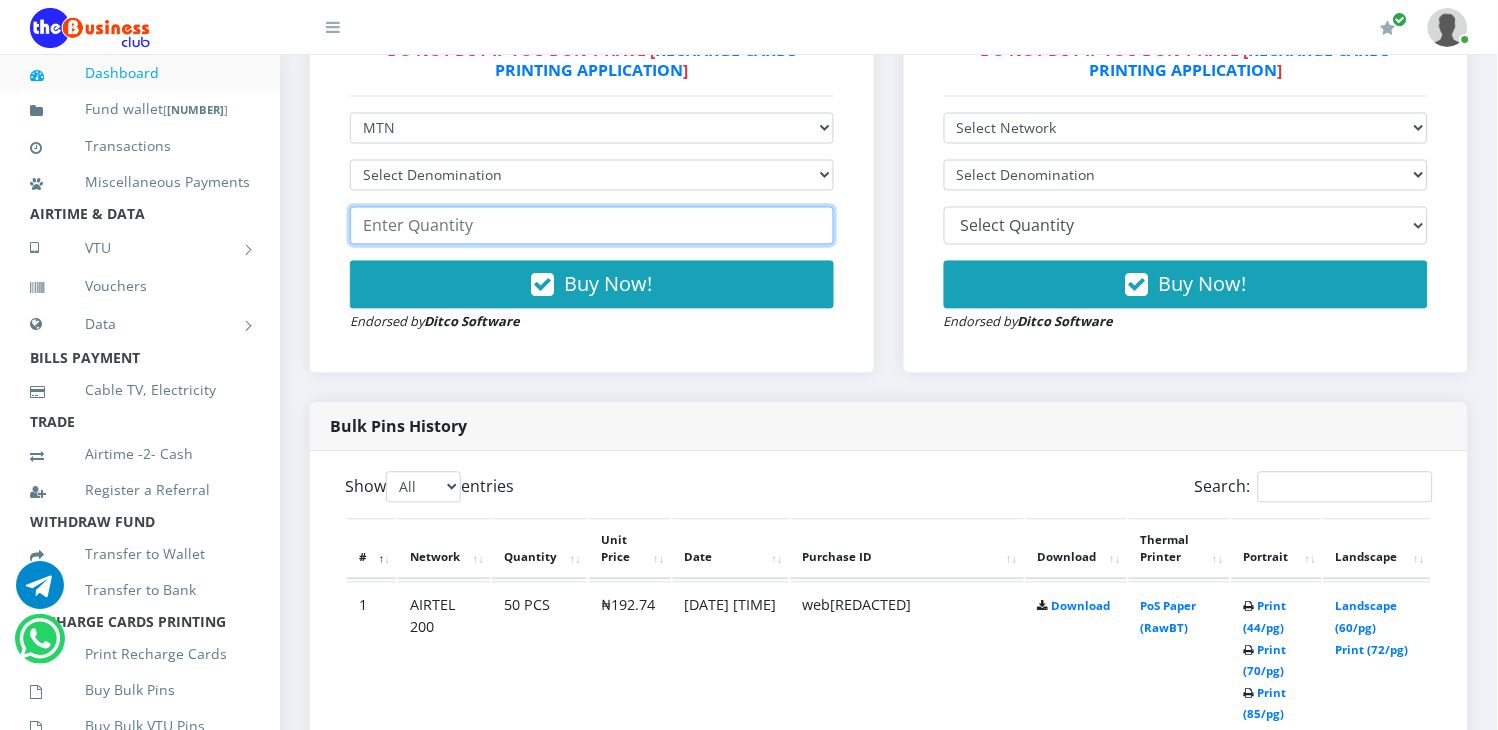 click at bounding box center (592, 226) 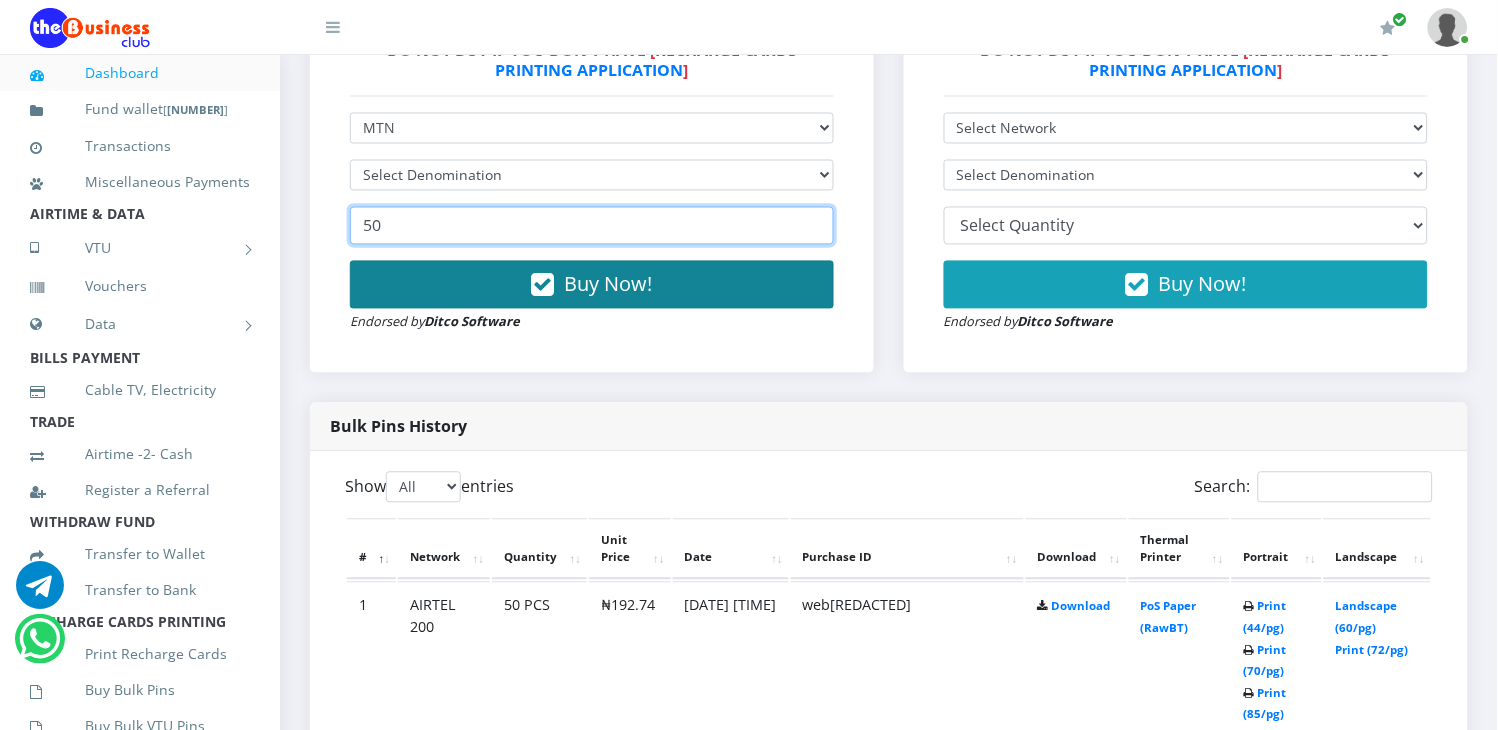 type on "50" 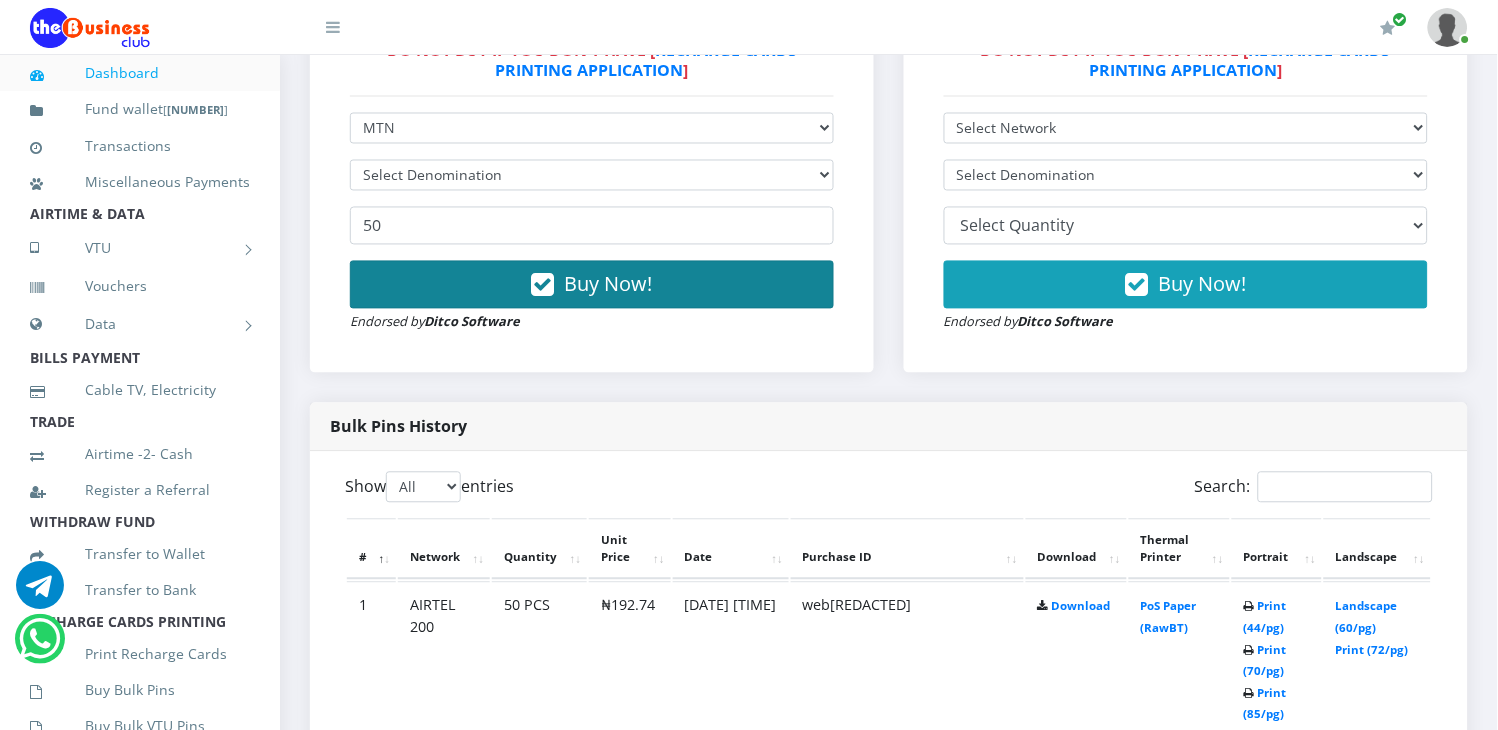 click on "Buy Now!" at bounding box center [609, 284] 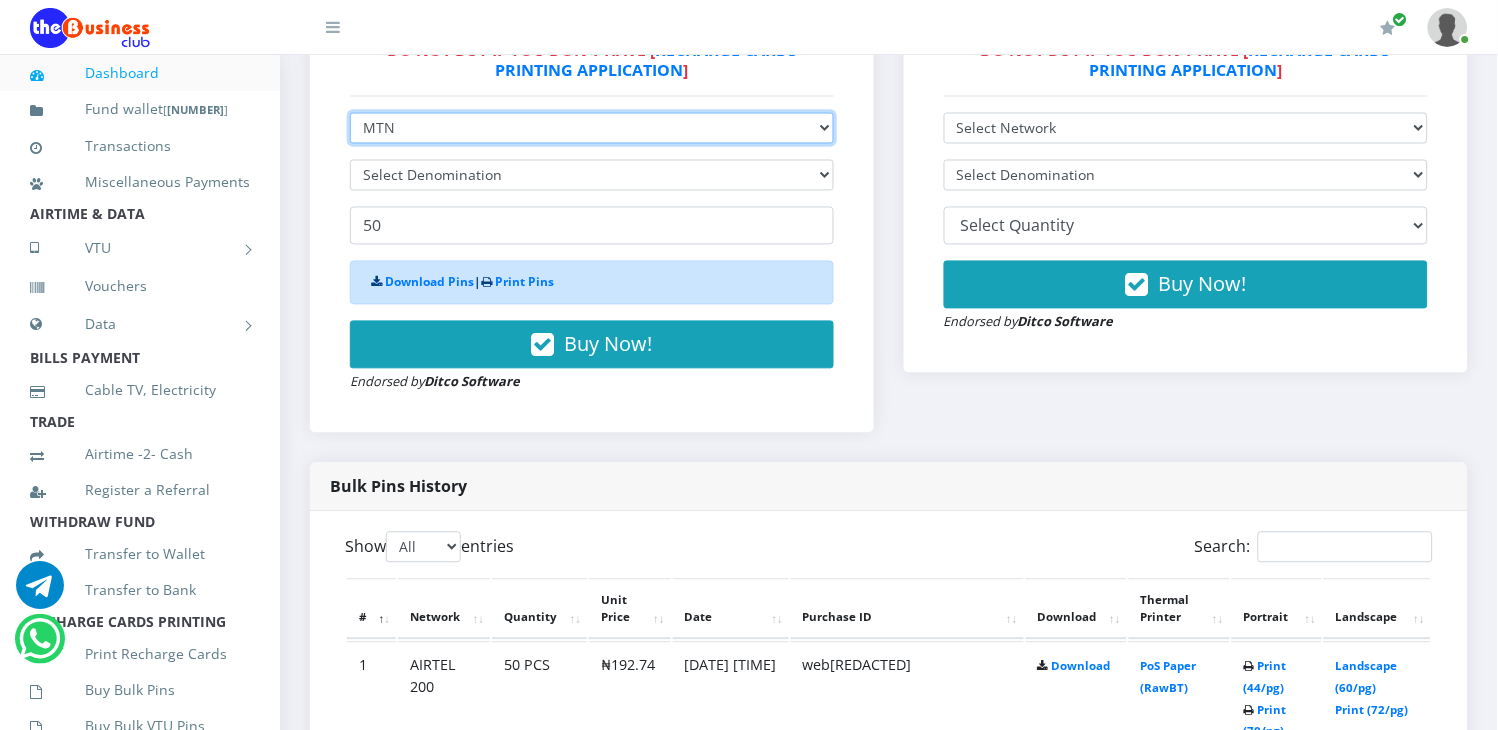 click on "Select Network
MTN
Globacom
9Mobile
Airtel" at bounding box center [592, 128] 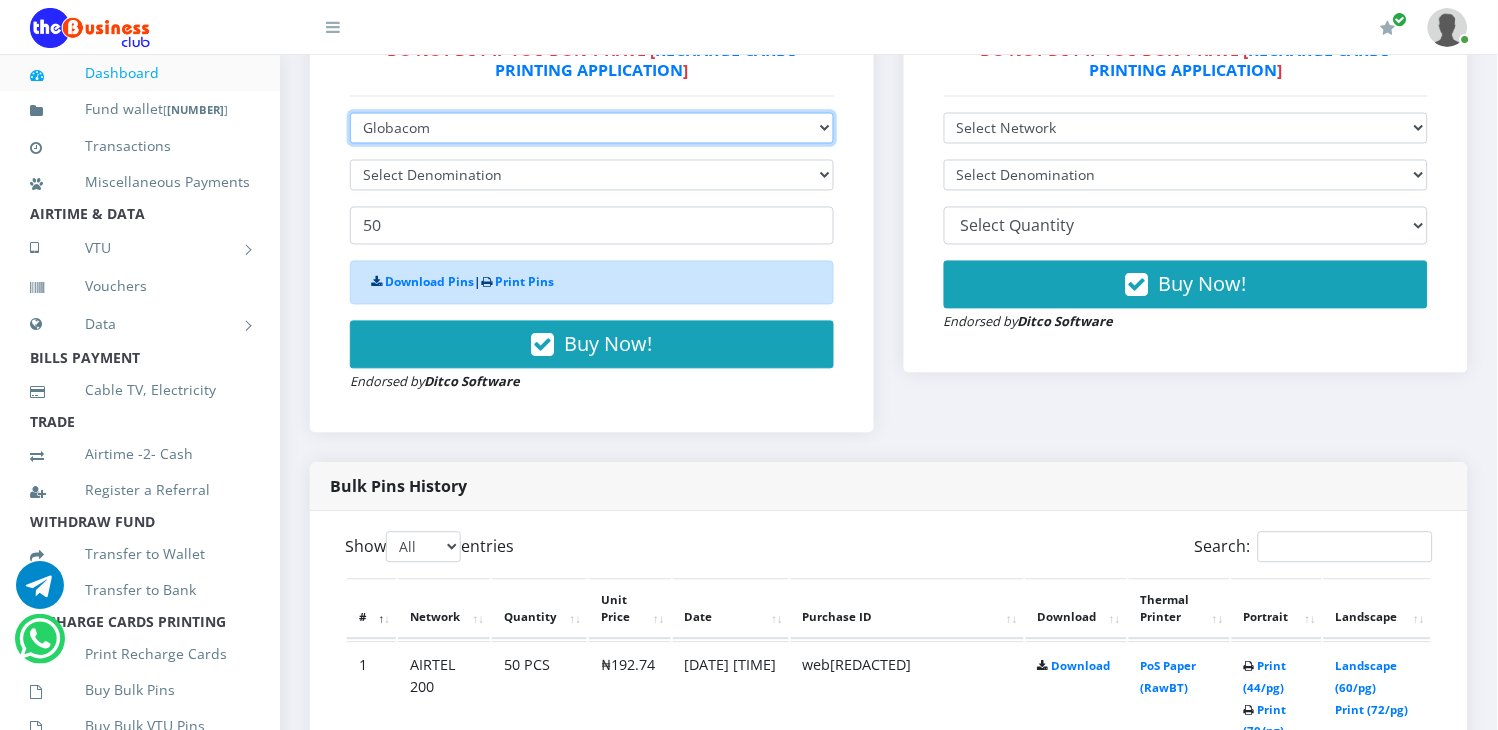 click on "Select Network
MTN
Globacom
9Mobile
Airtel" at bounding box center [592, 128] 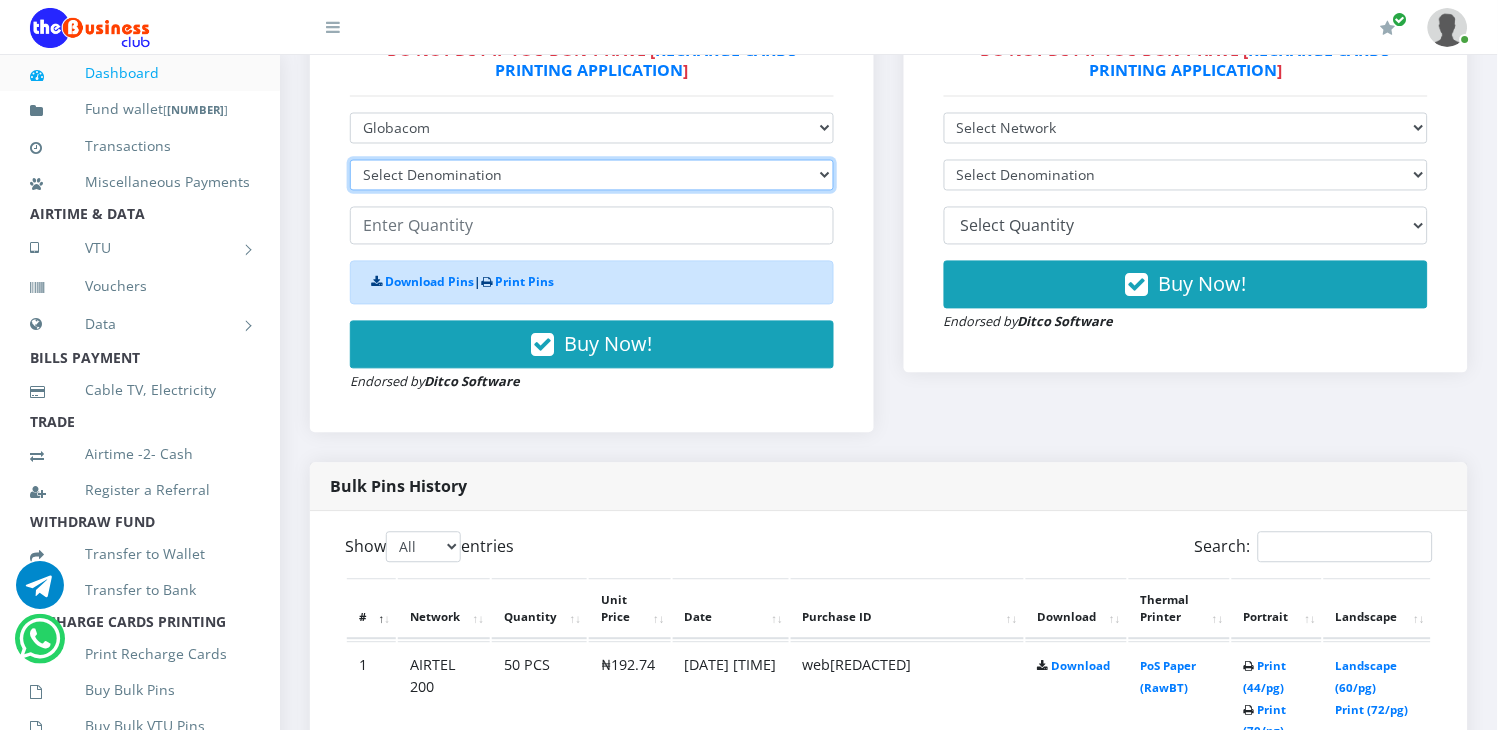 click on "[TEXT] [BRAND] [CURRENCY] - [PRICE] [BRAND] [CURRENCY] - [PRICE] [BRAND] [CURRENCY] - [PRICE] [BRAND] [CURRENCY] - [PRICE]" at bounding box center (592, 175) 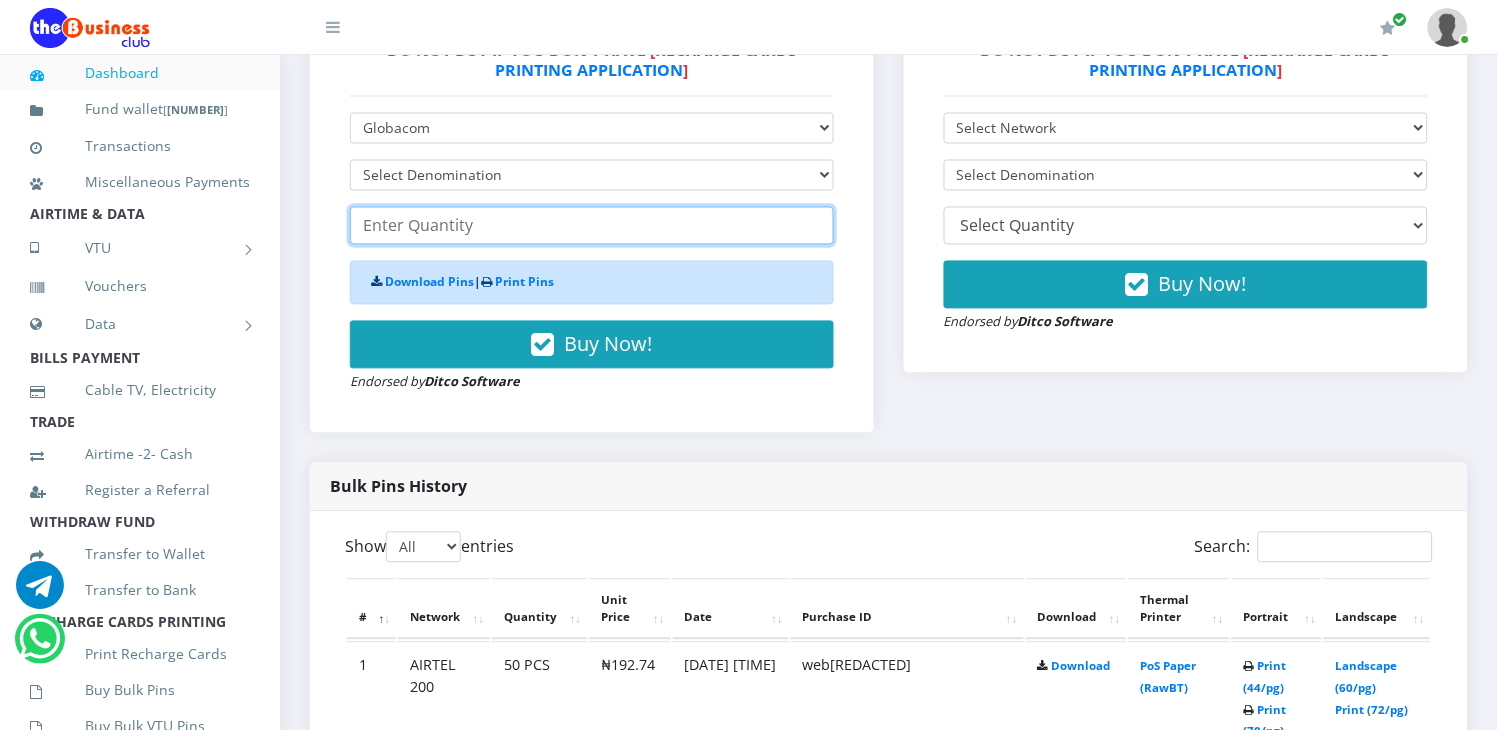 click at bounding box center (592, 226) 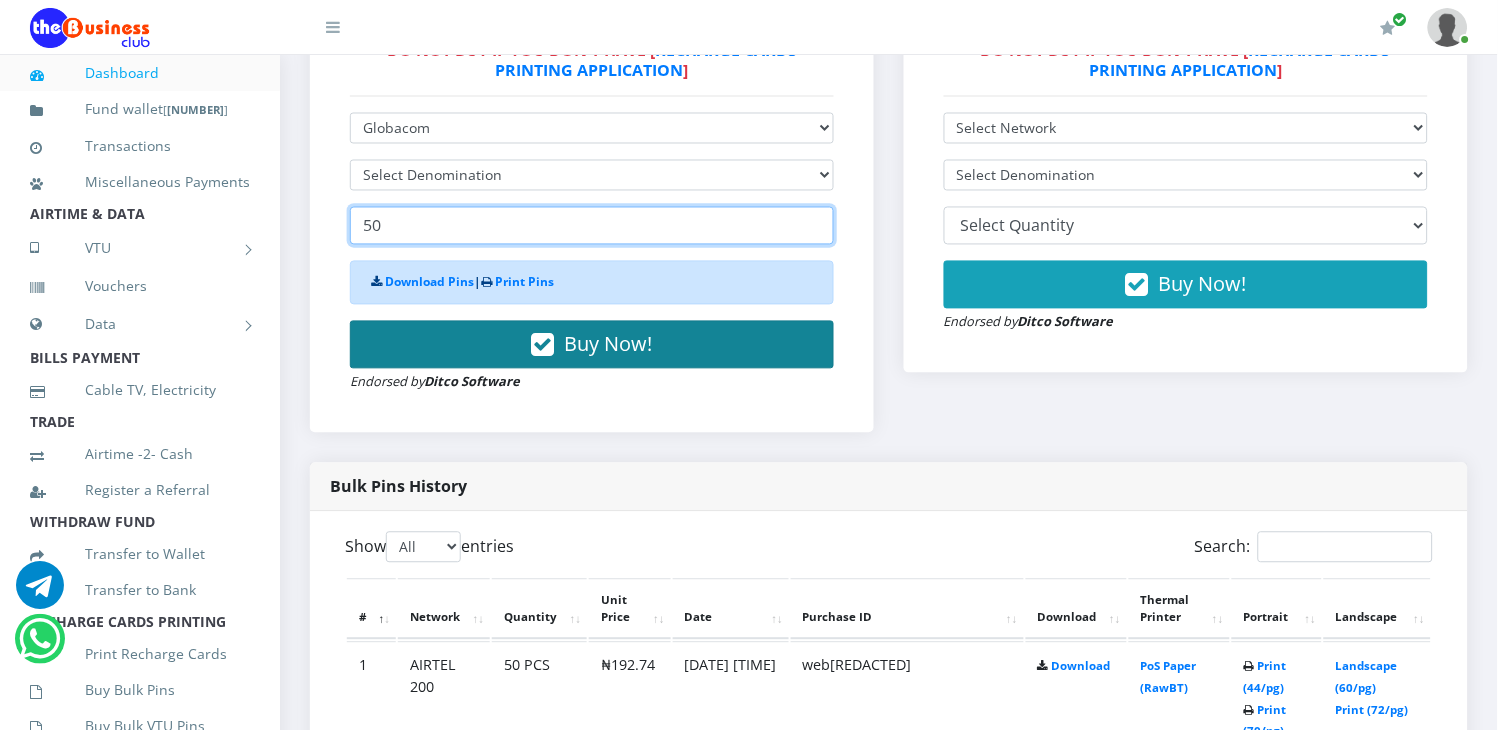 type on "50" 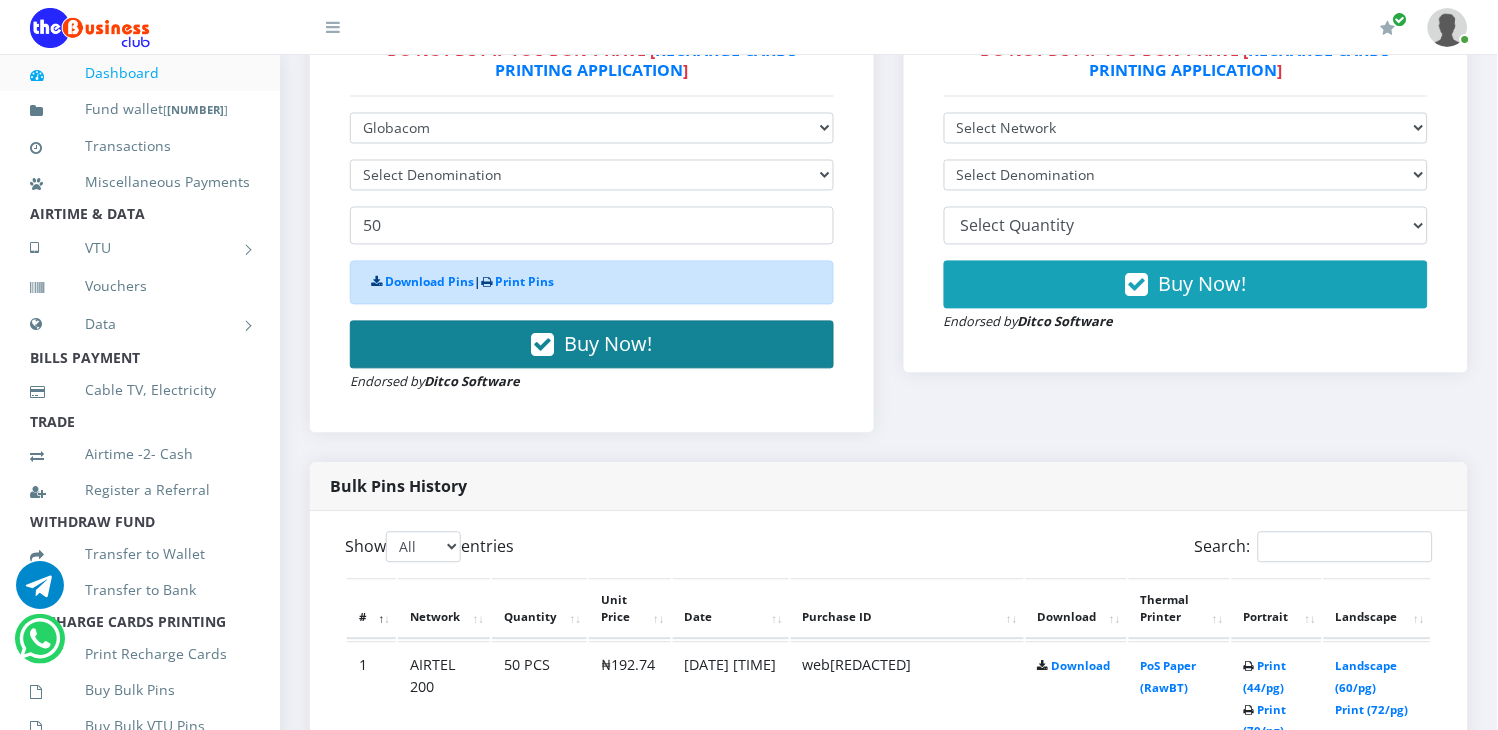 click on "Buy Now!" at bounding box center (609, 344) 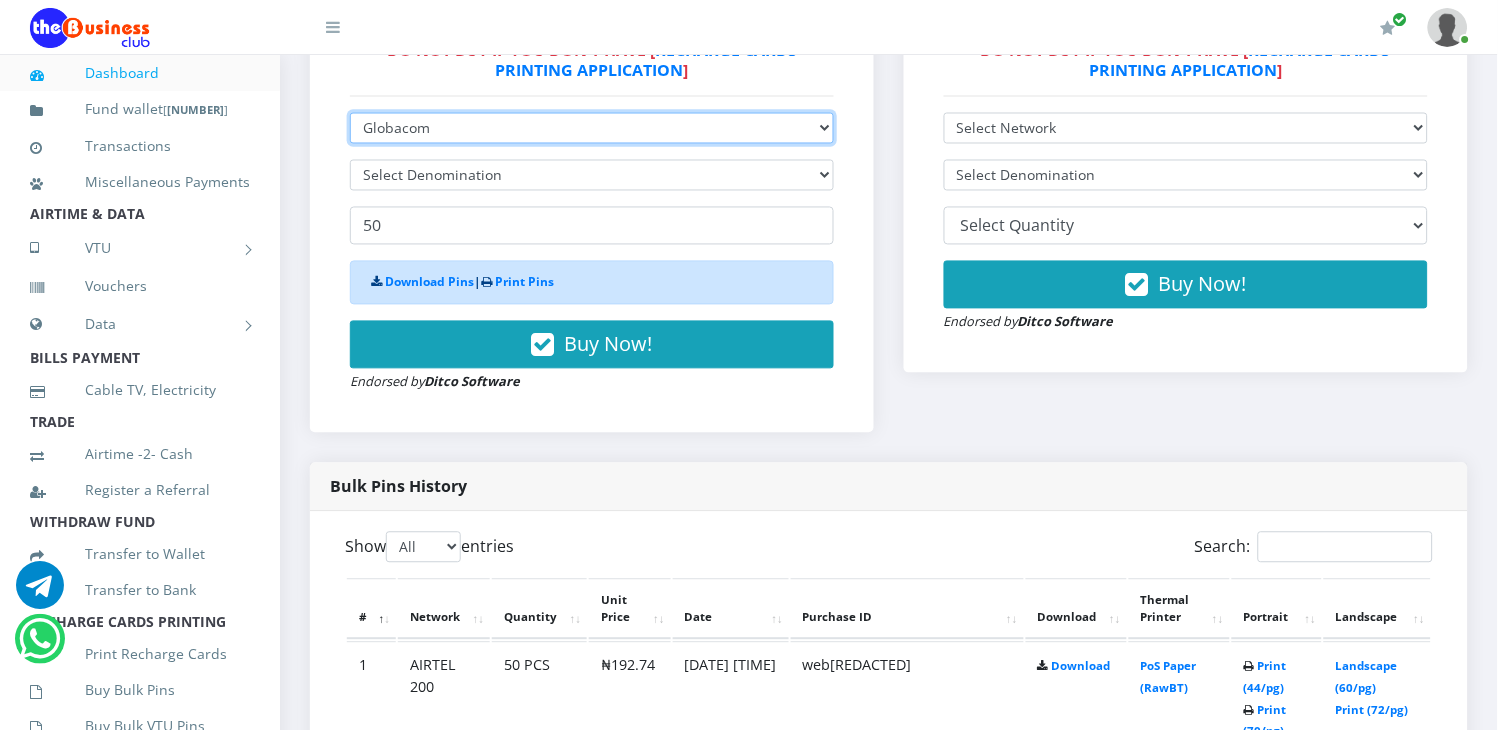 click on "Select Network
MTN
Globacom
9Mobile
Airtel" at bounding box center [592, 128] 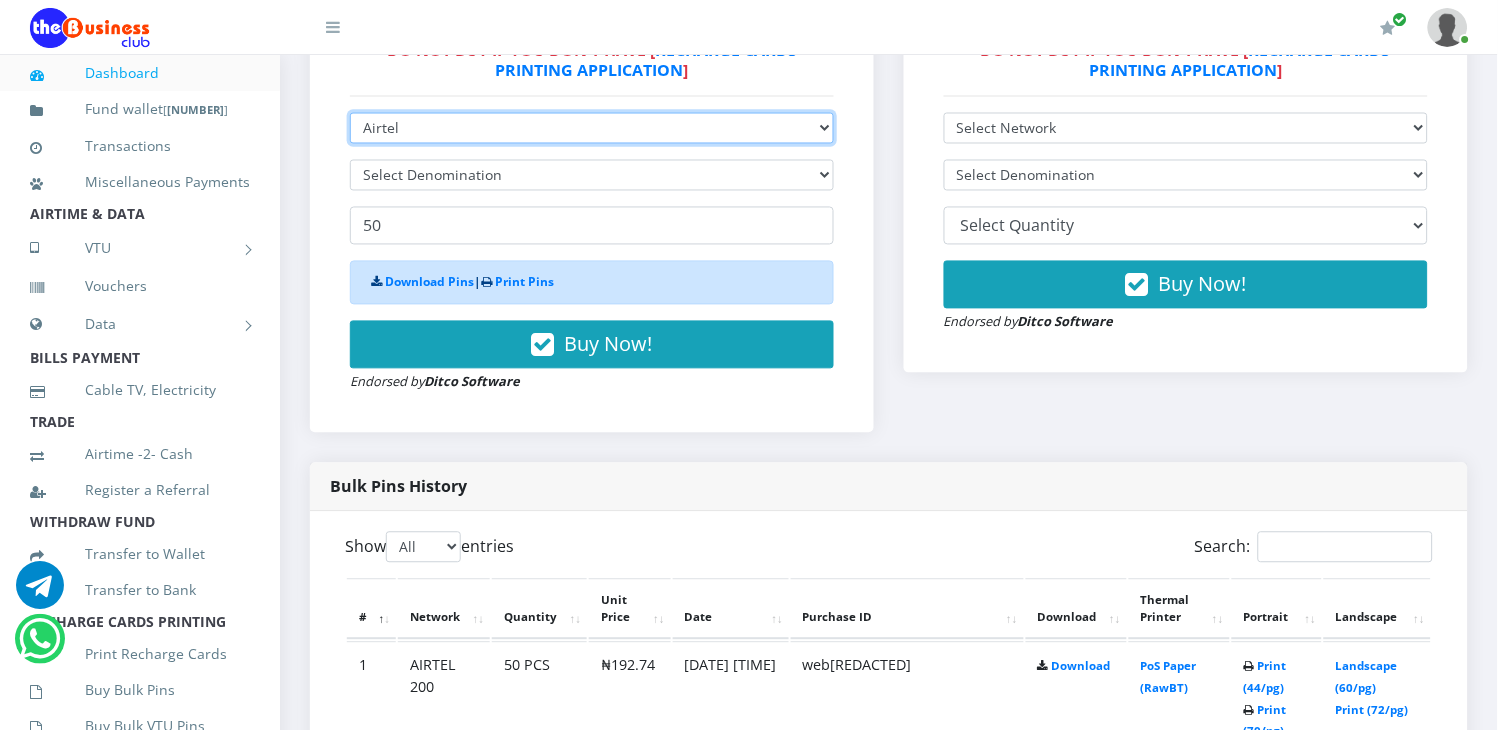click on "Select Network
MTN
Globacom
9Mobile
Airtel" at bounding box center (592, 128) 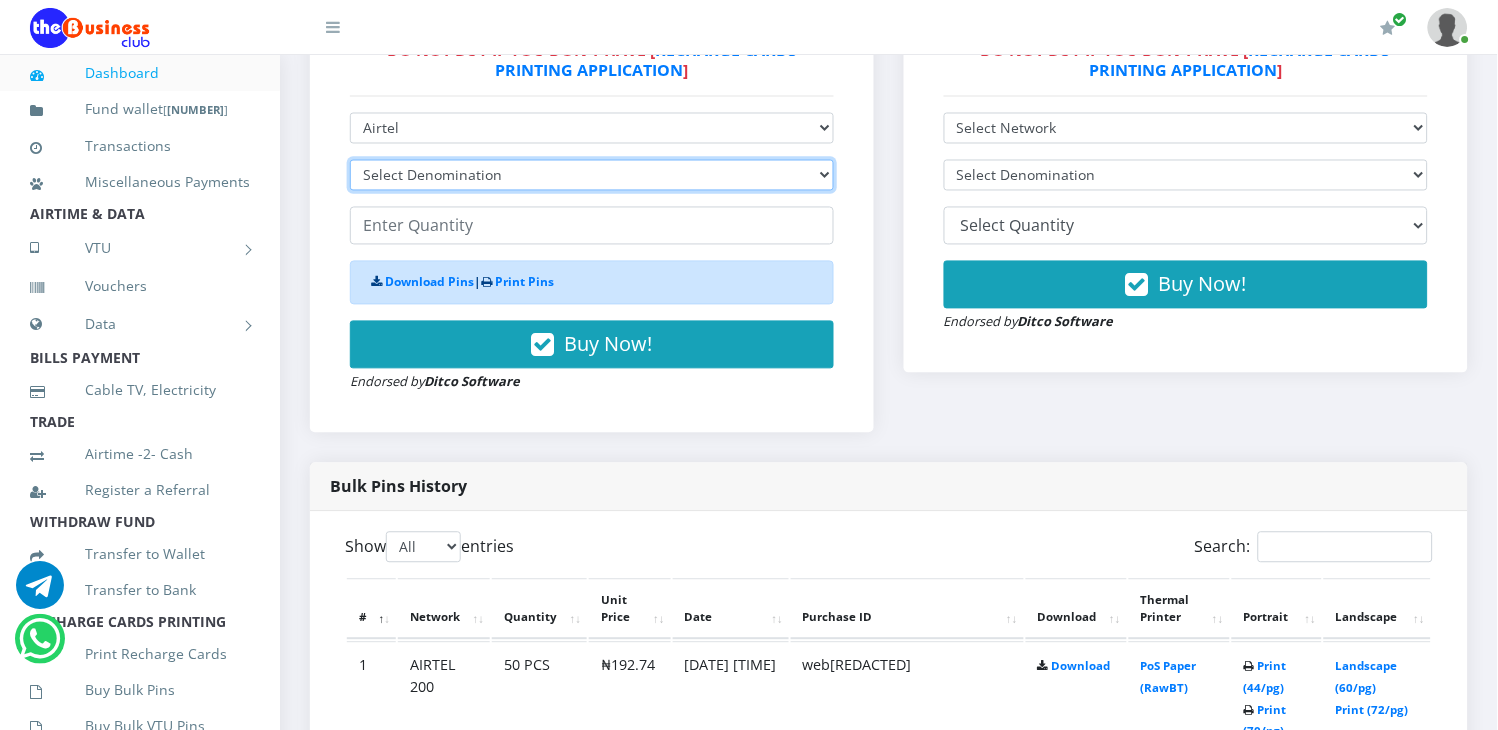 click on "[TEXT] [BRAND] [CURRENCY] - [PRICE] [BRAND] [CURRENCY] - [PRICE] [BRAND] [CURRENCY] - [PRICE] [BRAND] [CURRENCY] - [PRICE]" at bounding box center (592, 175) 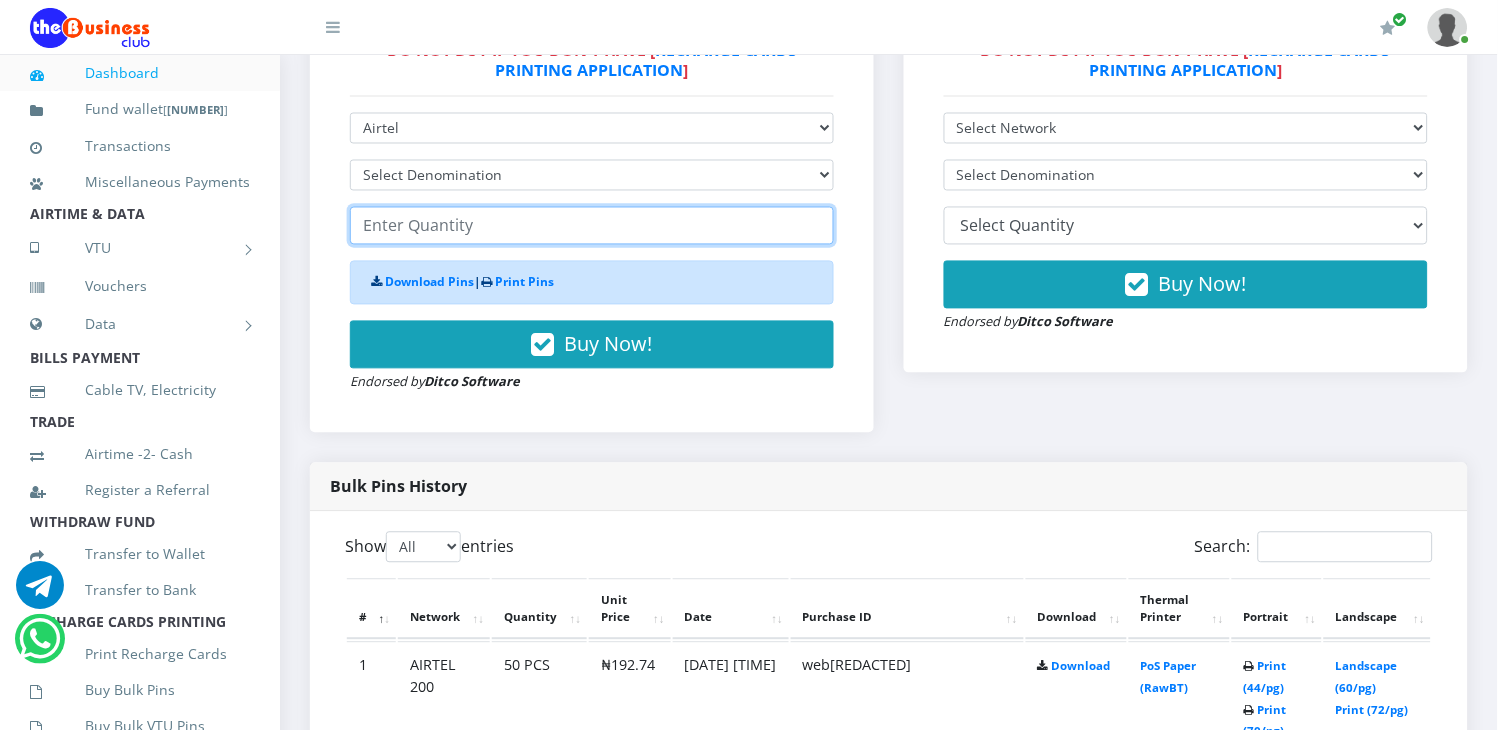 click at bounding box center (592, 226) 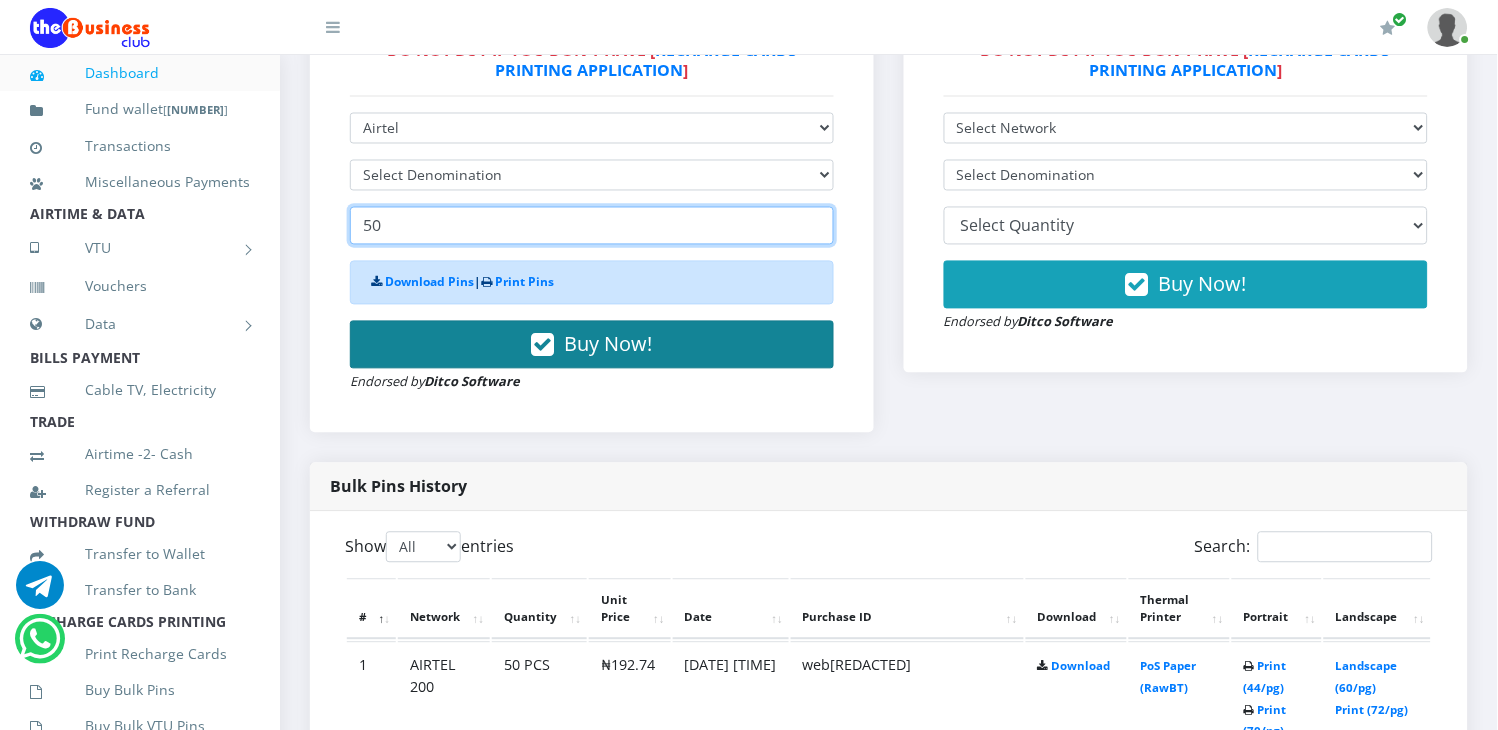 type on "50" 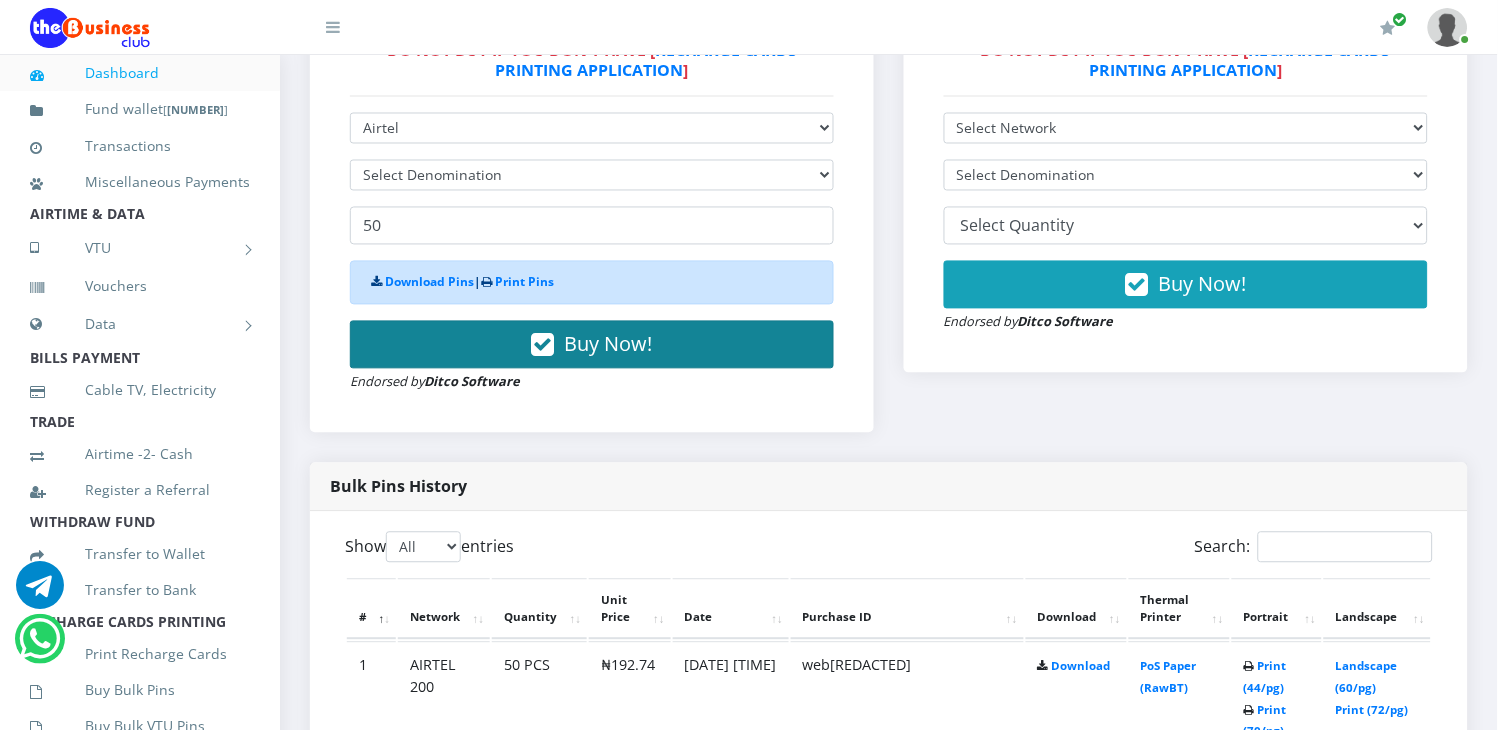 click on "Buy Now!" at bounding box center [609, 344] 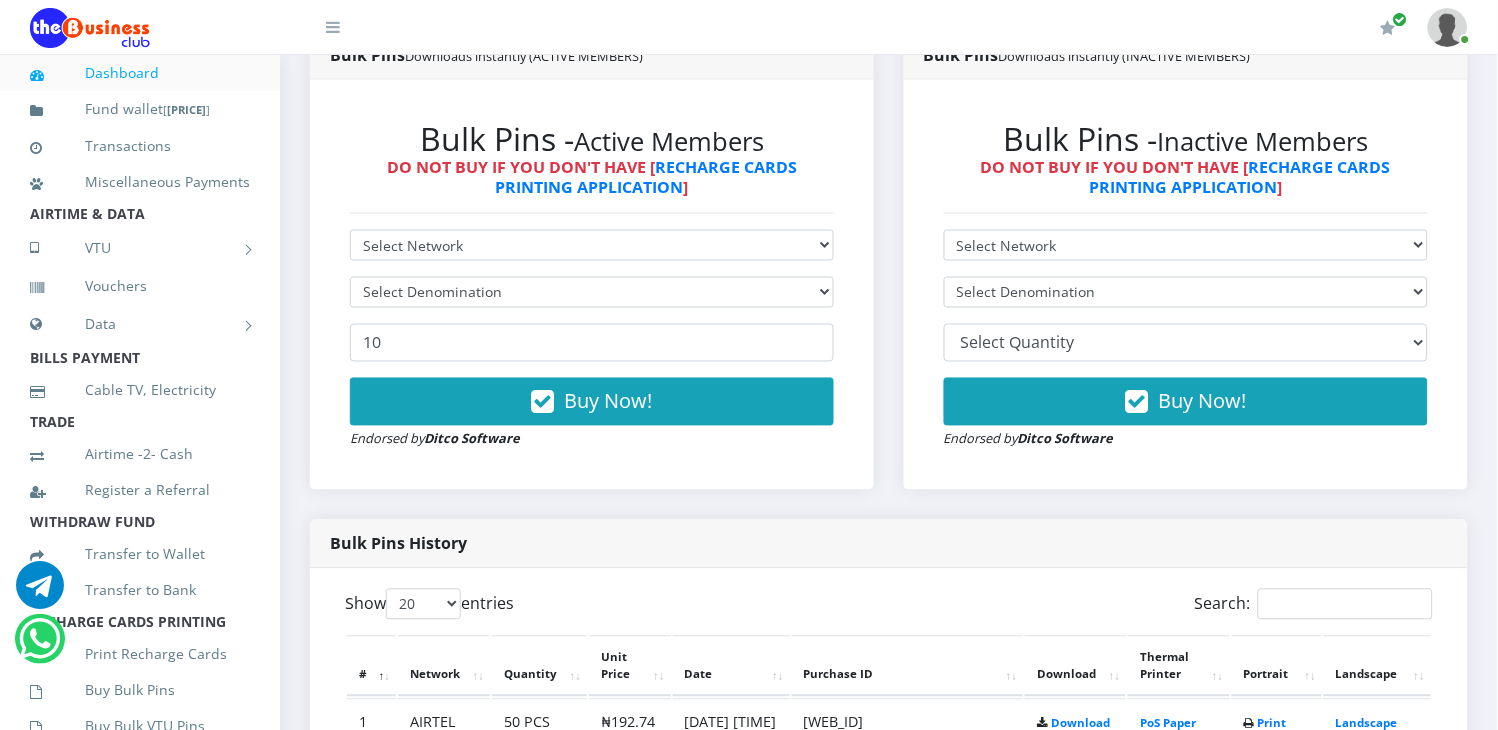 scroll, scrollTop: 577, scrollLeft: 0, axis: vertical 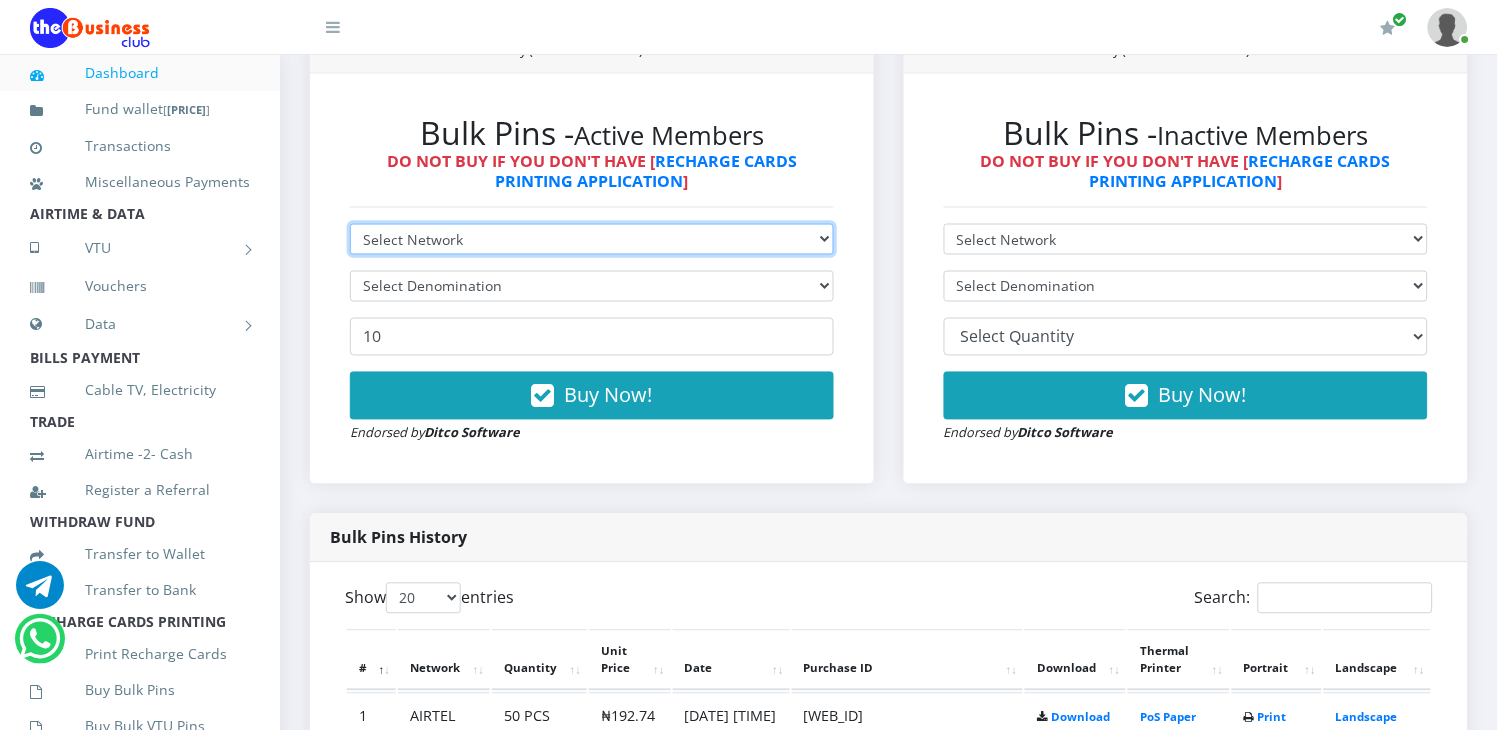 click on "Select Network
MTN
Globacom
9Mobile
Airtel" at bounding box center (592, 239) 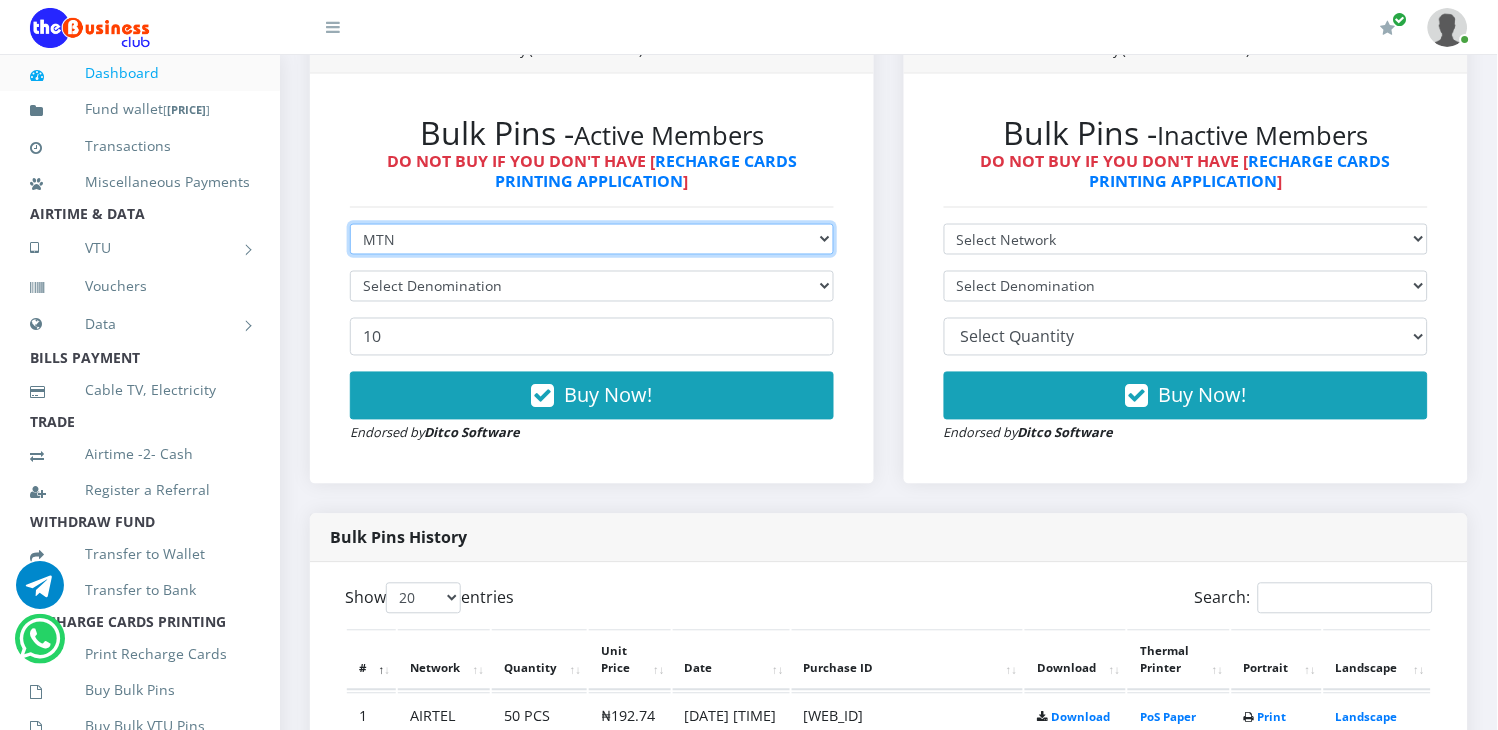 click on "Select Network
MTN
Globacom
9Mobile
Airtel" at bounding box center [592, 239] 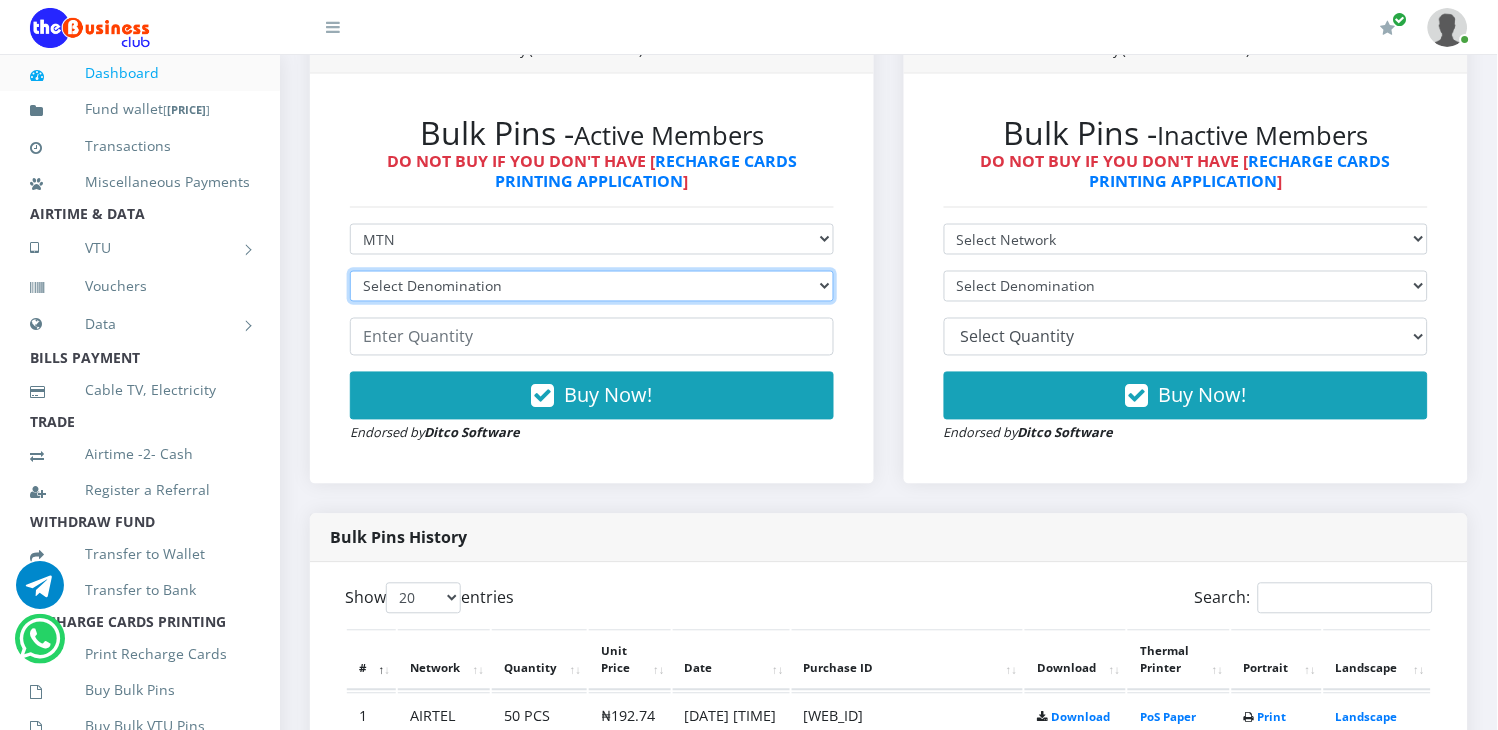 click on "Select Denomination MTN NGN100 - ₦96.98 MTN NGN200 - ₦193.96 MTN NGN400 - ₦387.92 MTN NGN500 - ₦484.90 MTN NGN1000 - ₦969.80 MTN NGN1500 - ₦1,454.70" at bounding box center (592, 286) 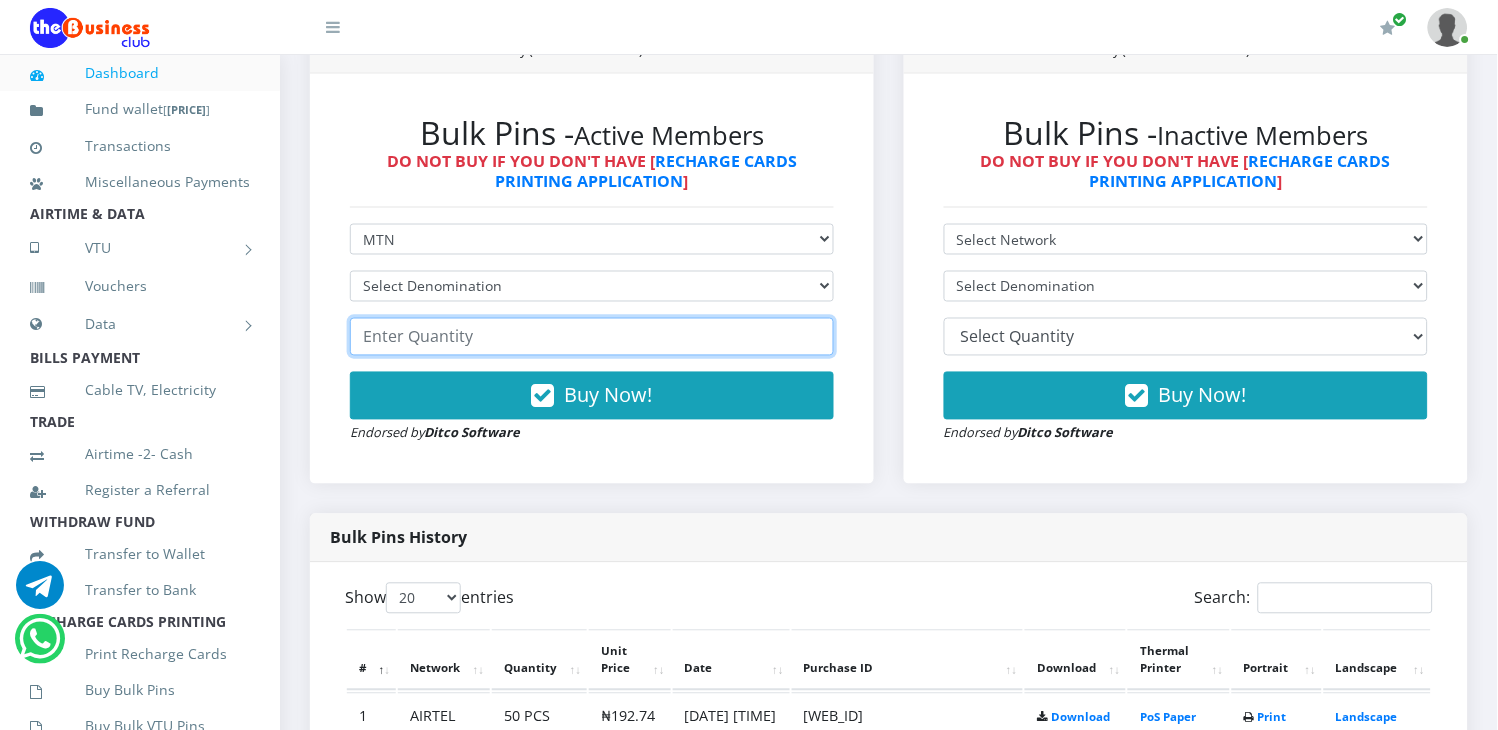 click at bounding box center (592, 337) 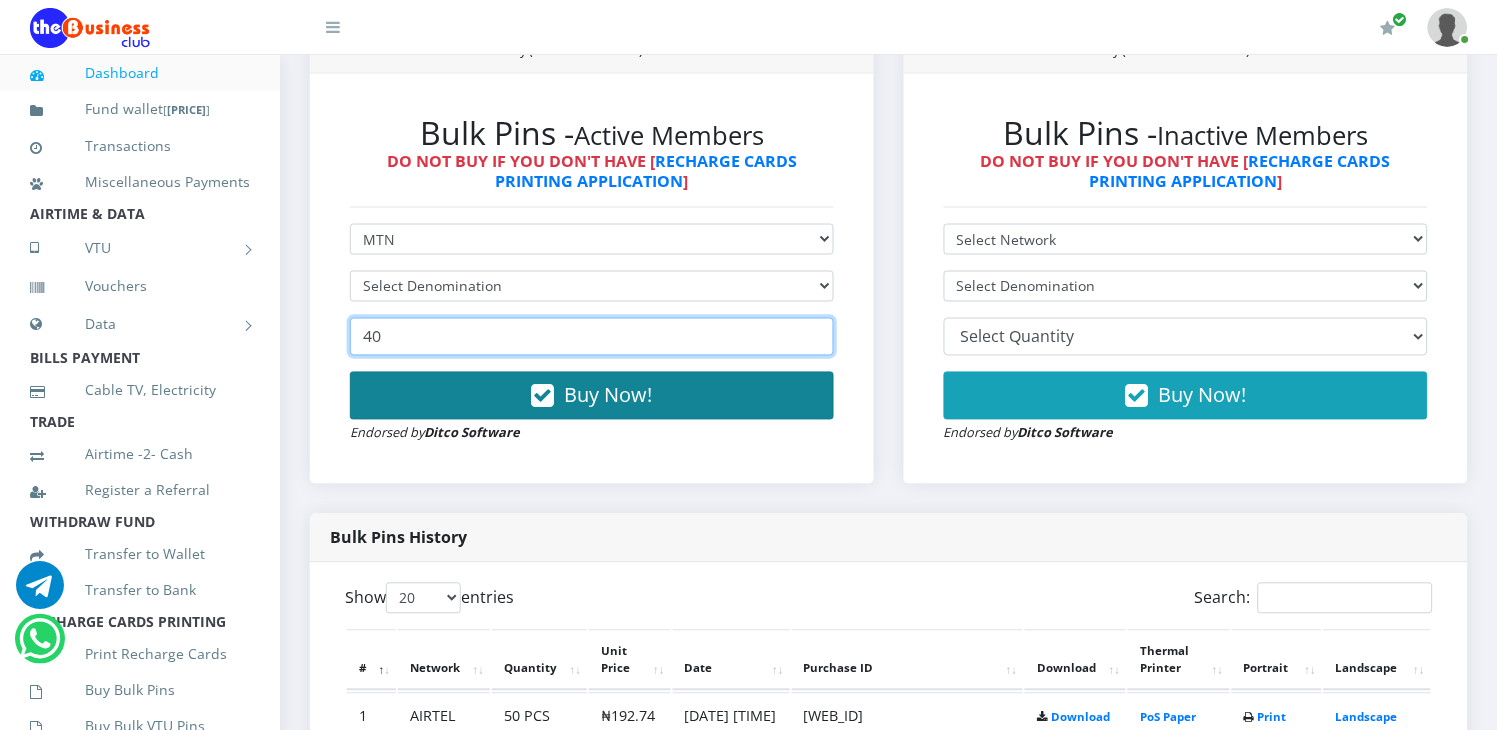 type on "40" 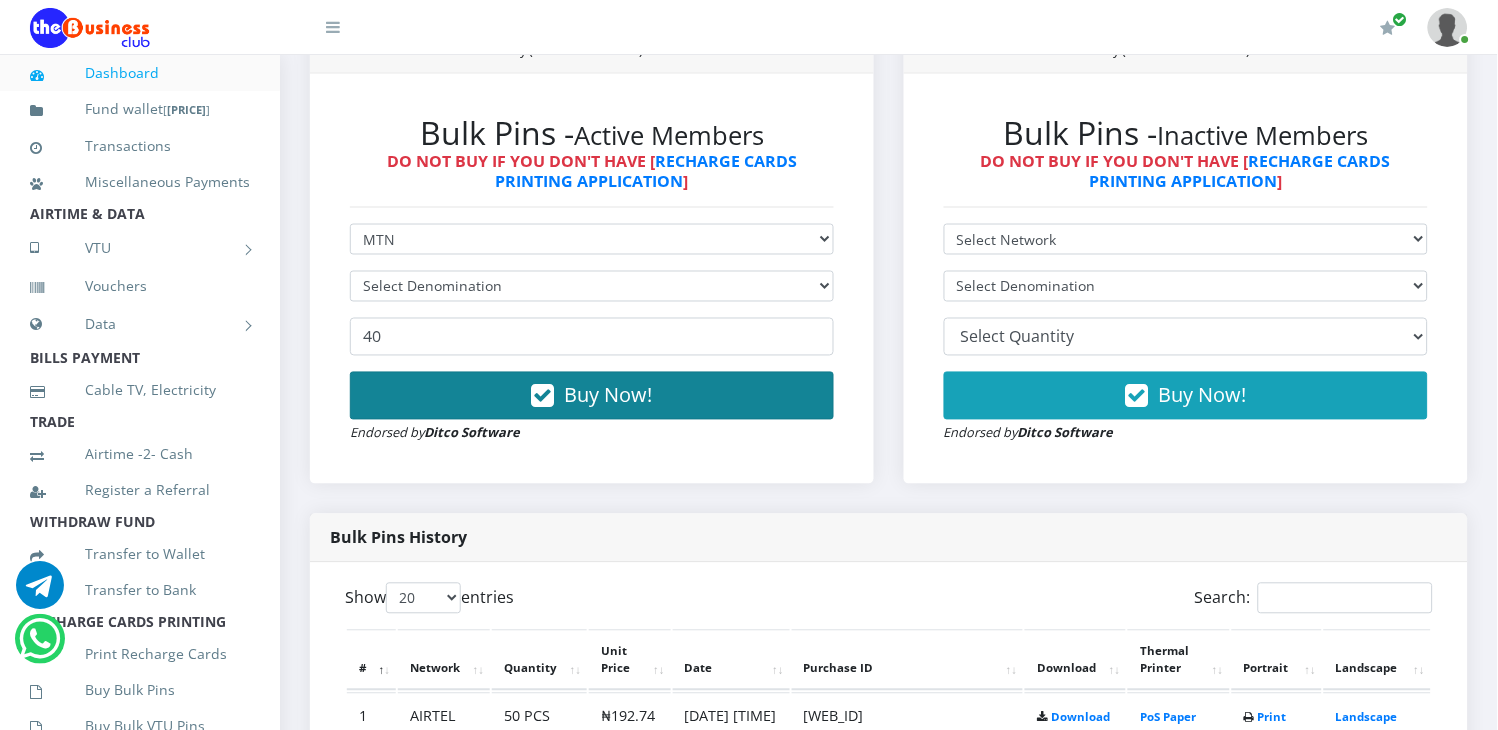 click on "Buy Now!" at bounding box center (609, 395) 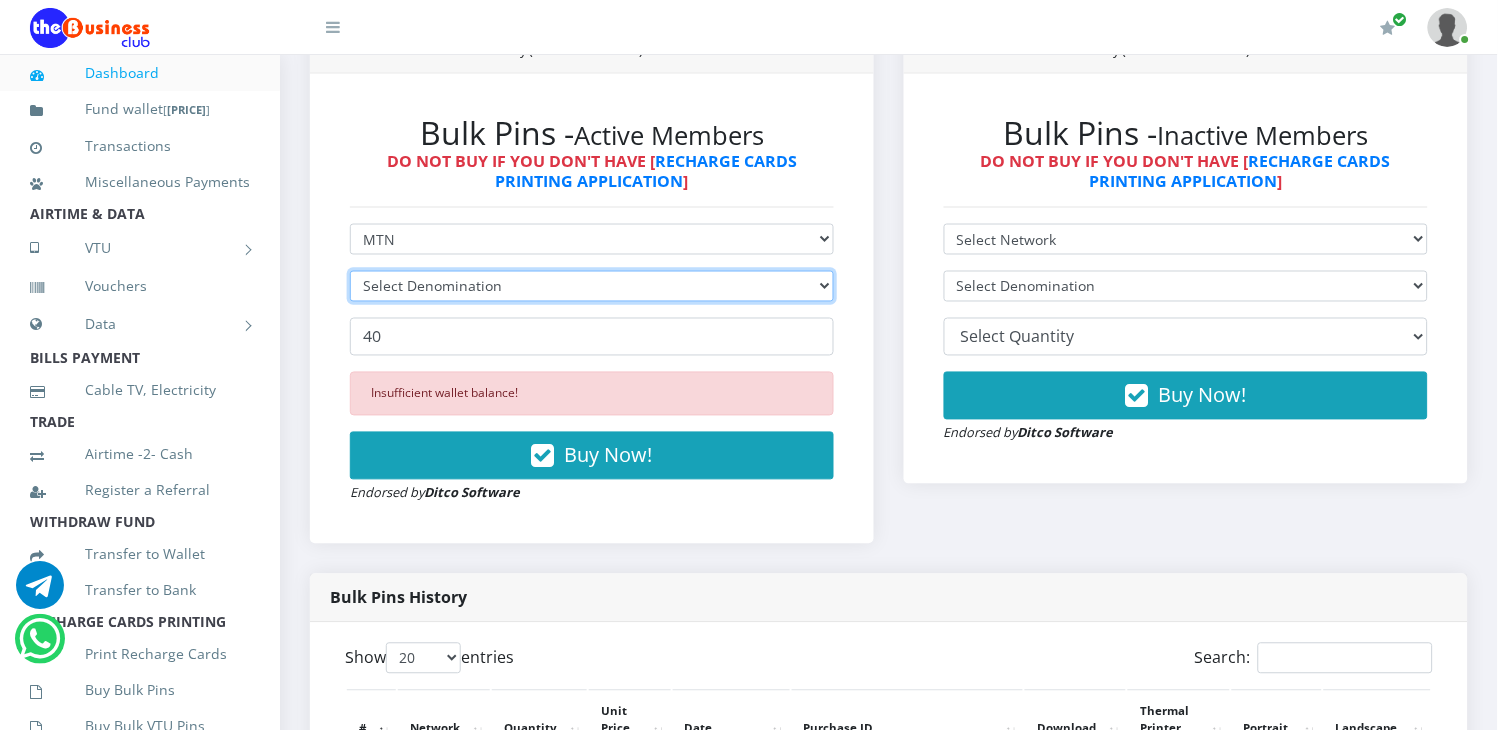 click on "Select Denomination MTN NGN100 - ₦96.98 MTN NGN200 - ₦193.96 MTN NGN400 - ₦387.92 MTN NGN500 - ₦484.90 MTN NGN1000 - ₦969.80 MTN NGN1500 - ₦1,454.70" at bounding box center [592, 286] 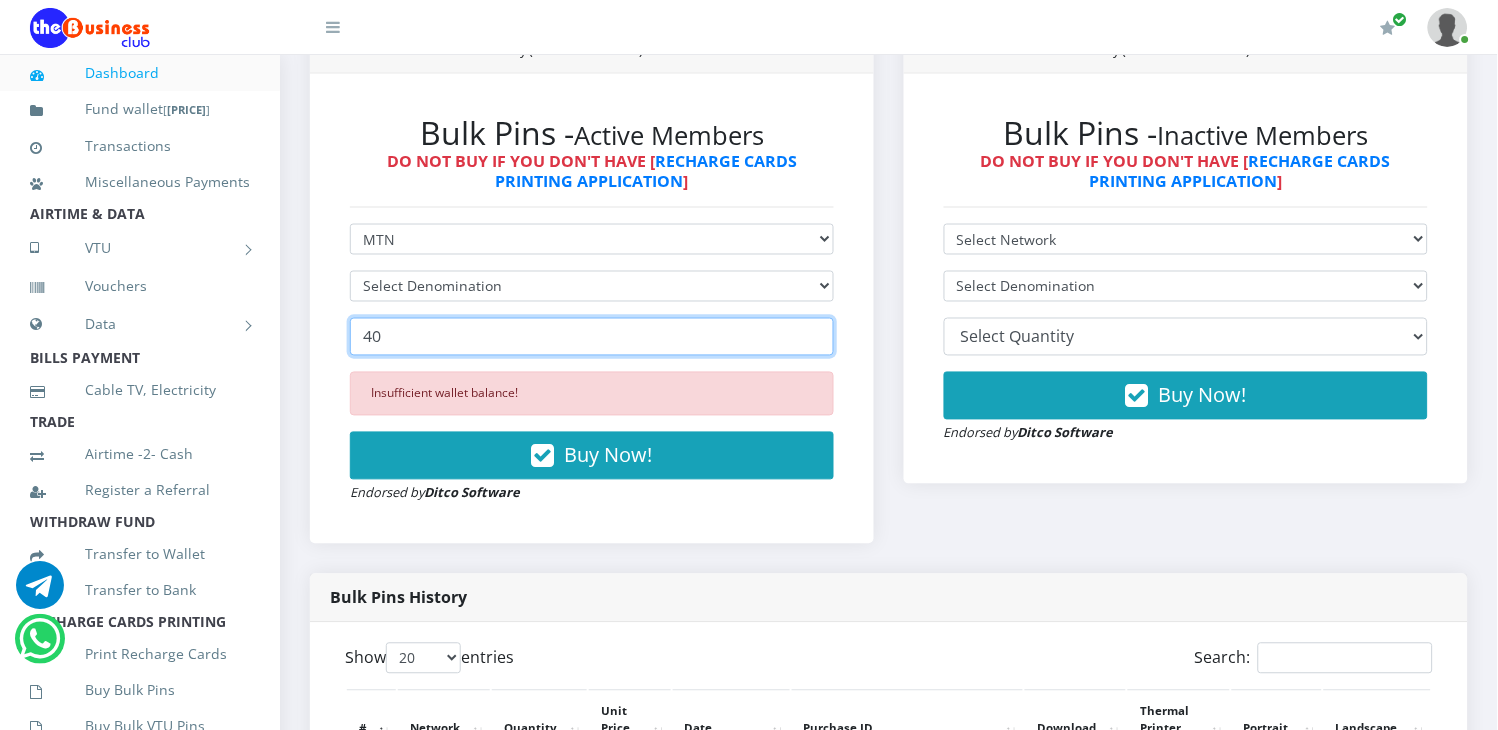 click on "40" at bounding box center (592, 337) 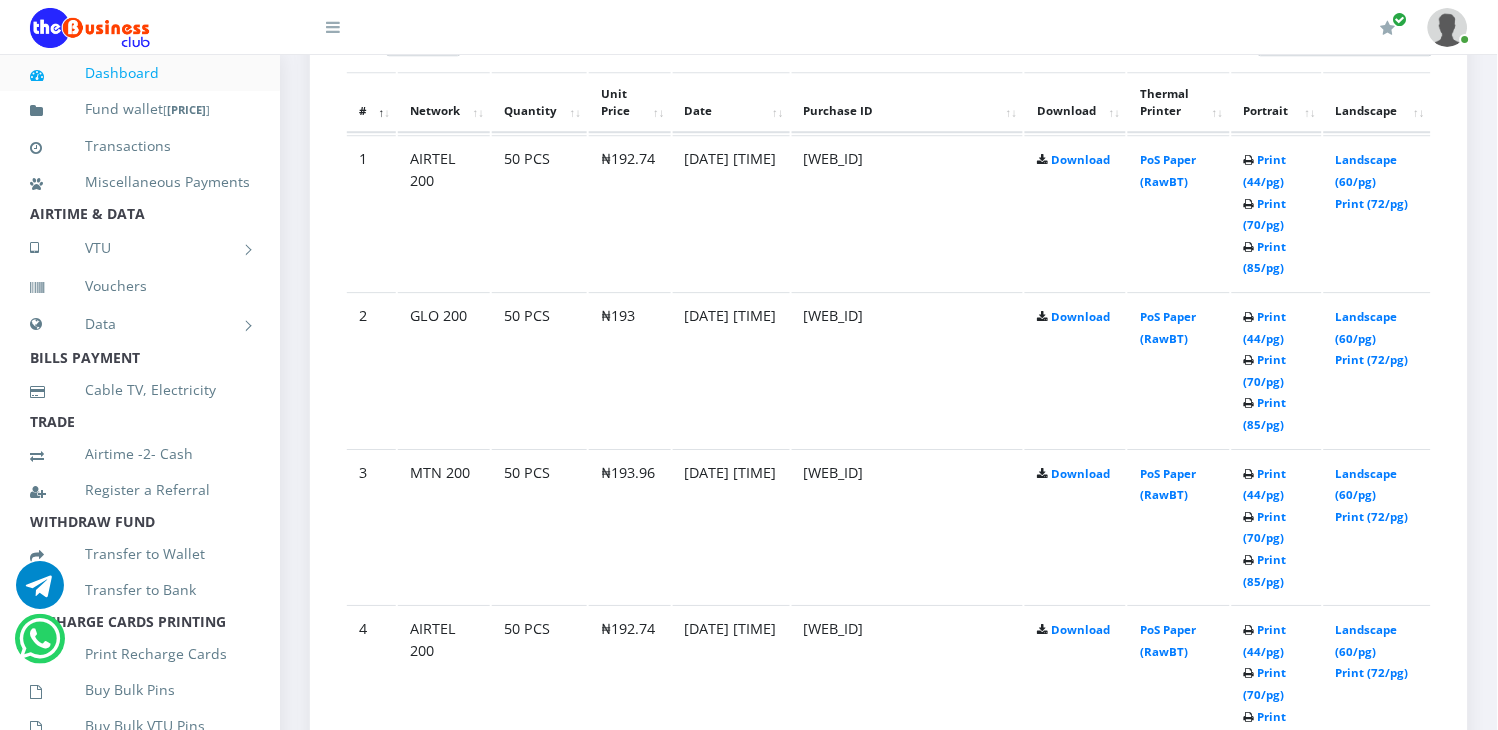 scroll, scrollTop: 1230, scrollLeft: 0, axis: vertical 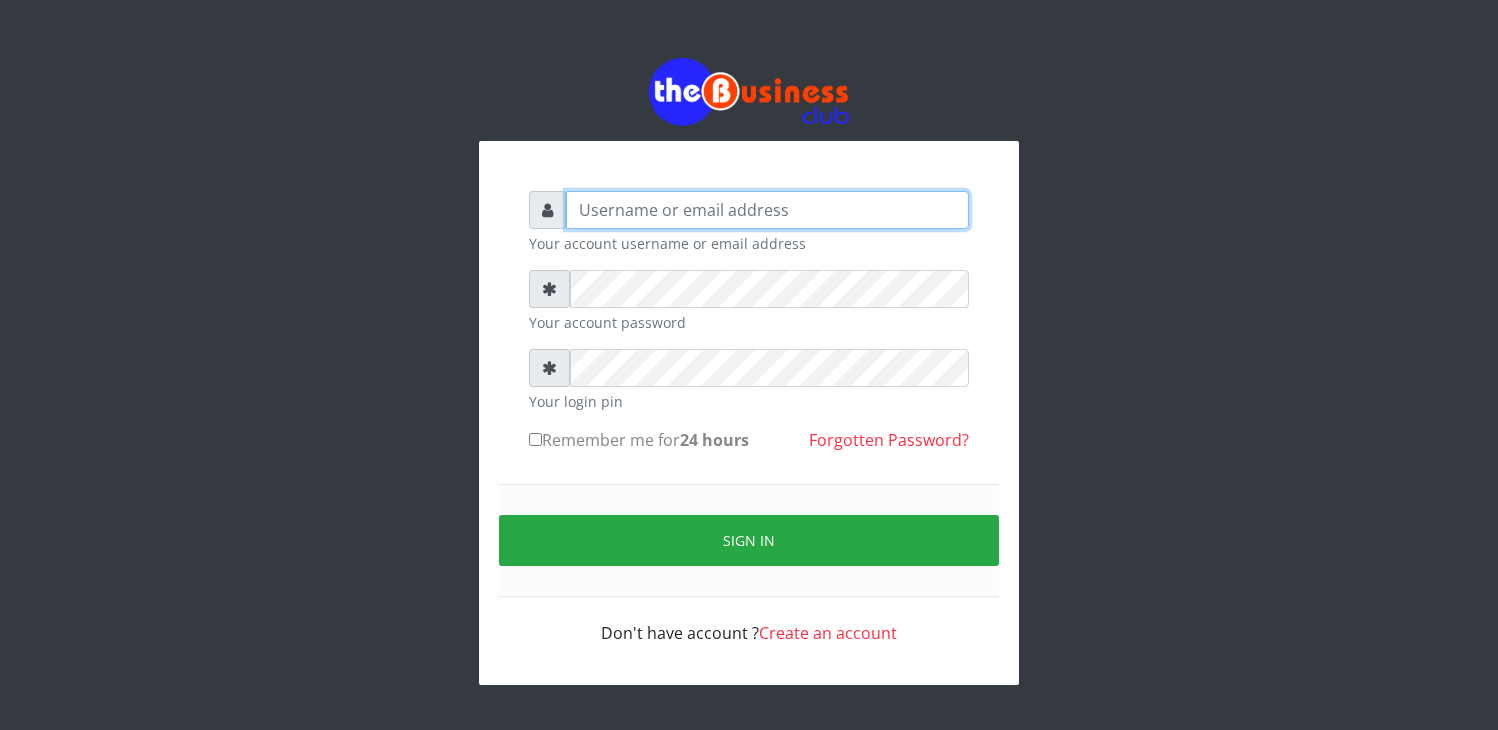 type on "elbally" 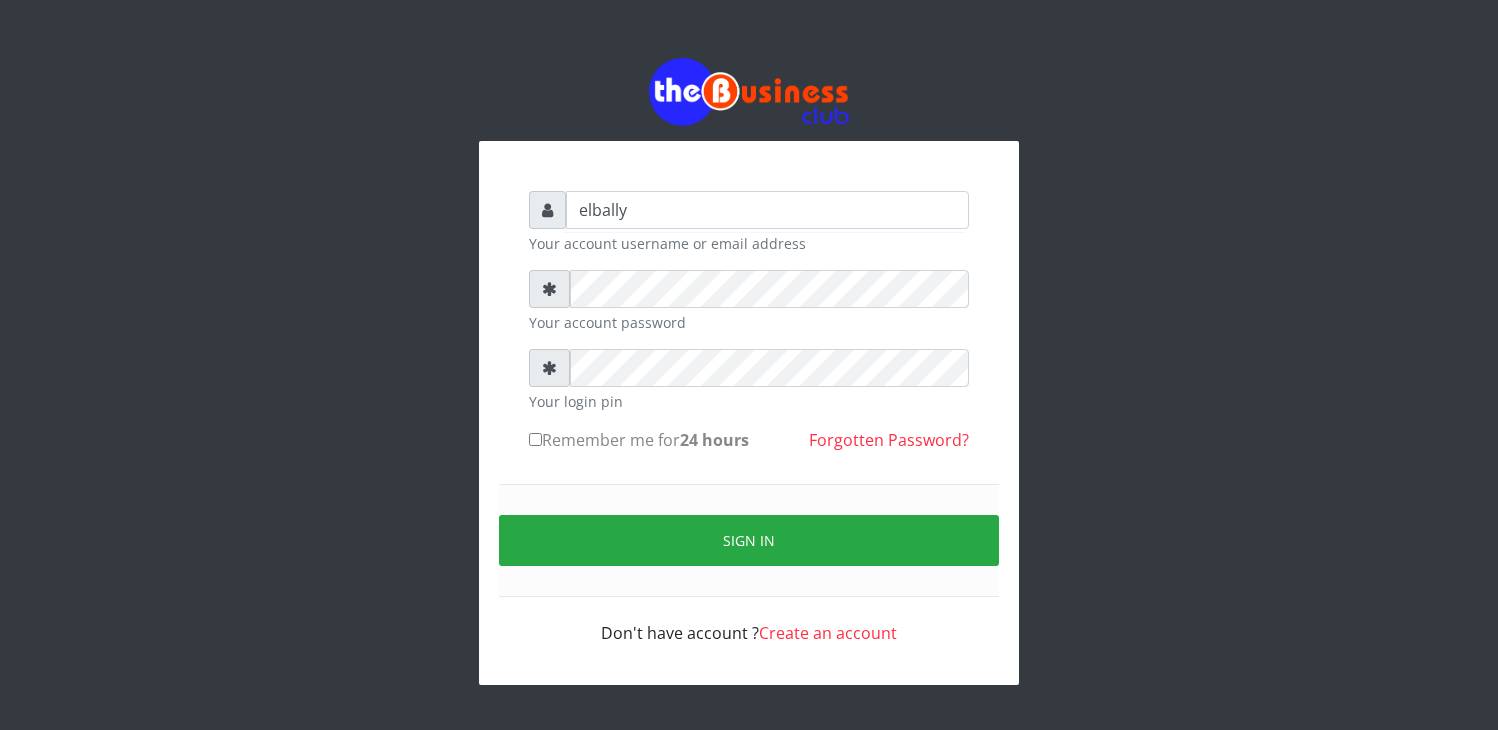 scroll, scrollTop: 0, scrollLeft: 0, axis: both 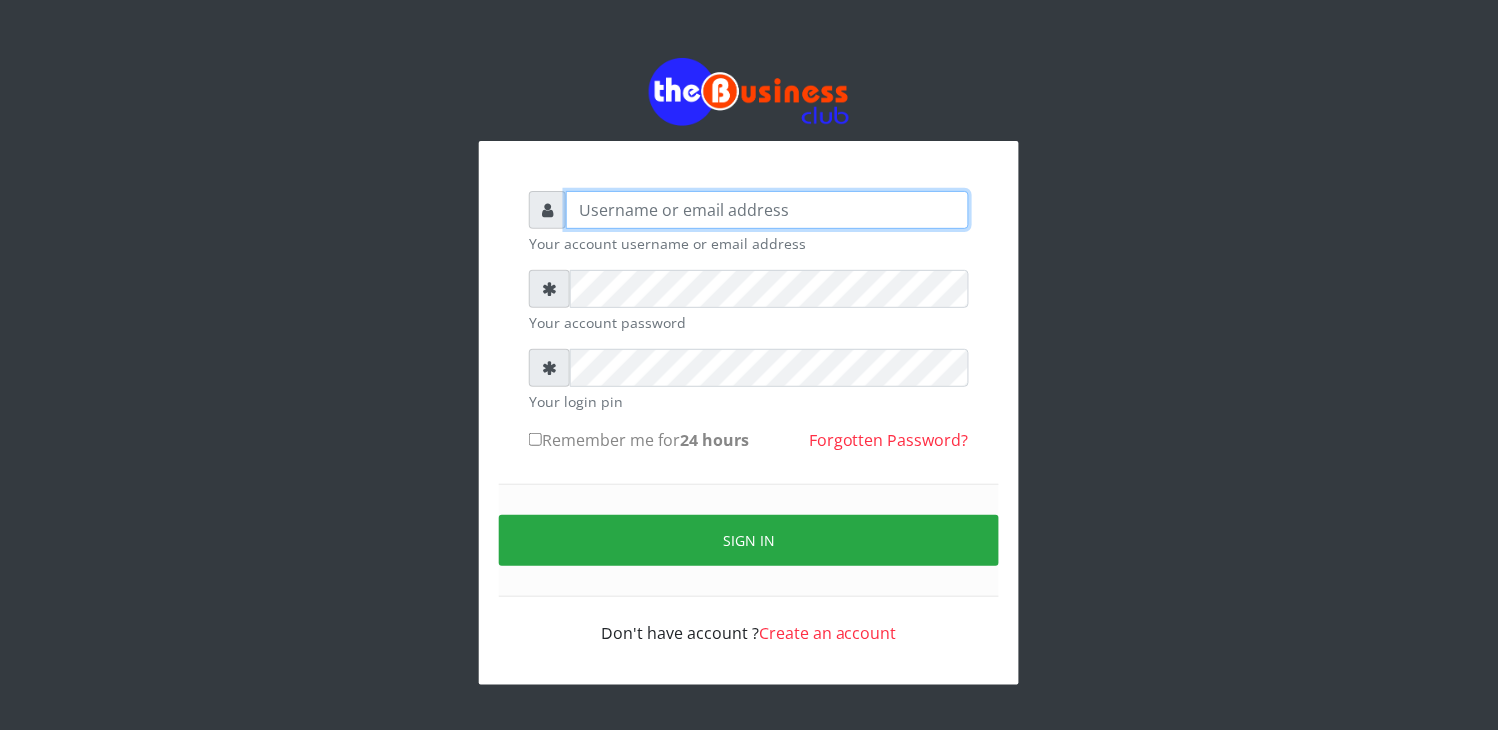 type on "elbally" 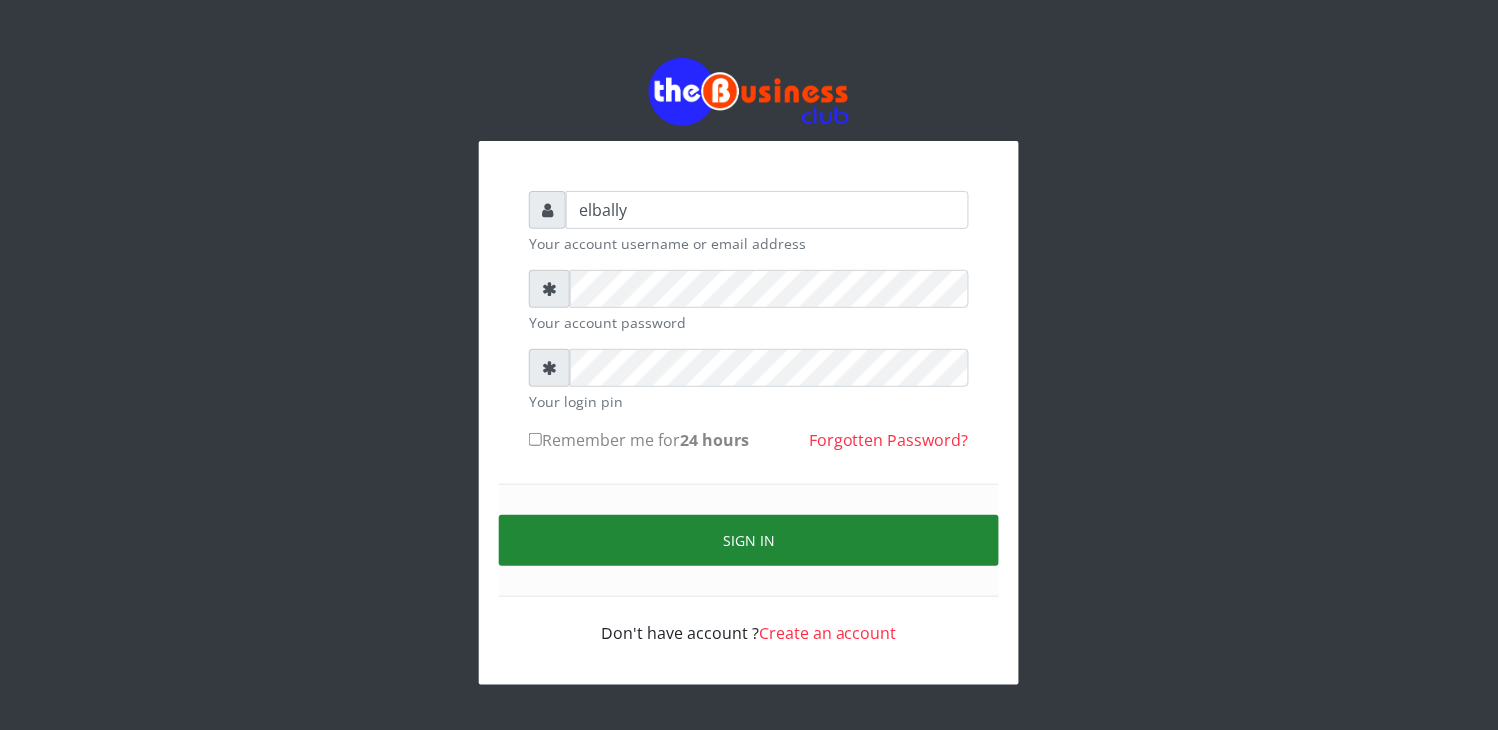click on "Sign in" at bounding box center (749, 540) 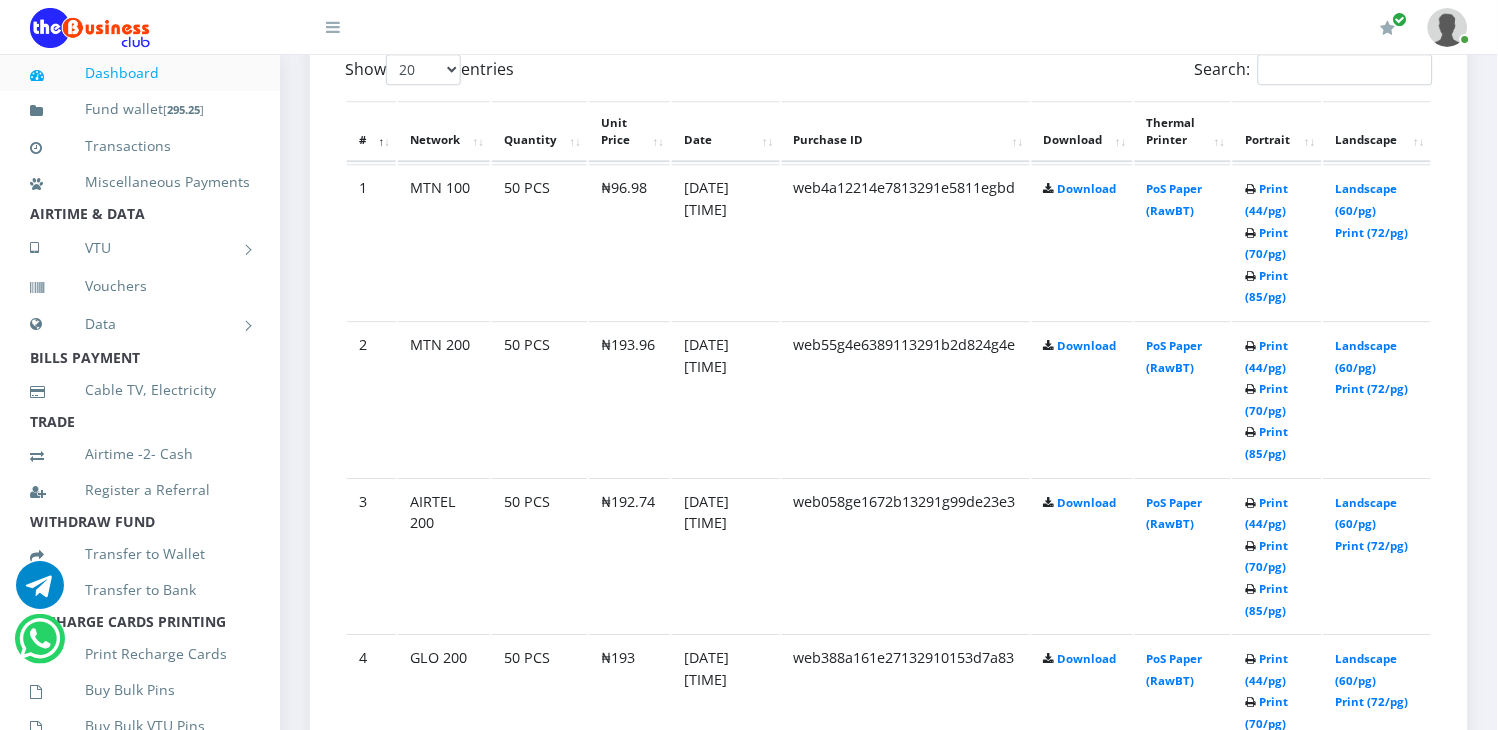 scroll, scrollTop: 1111, scrollLeft: 0, axis: vertical 